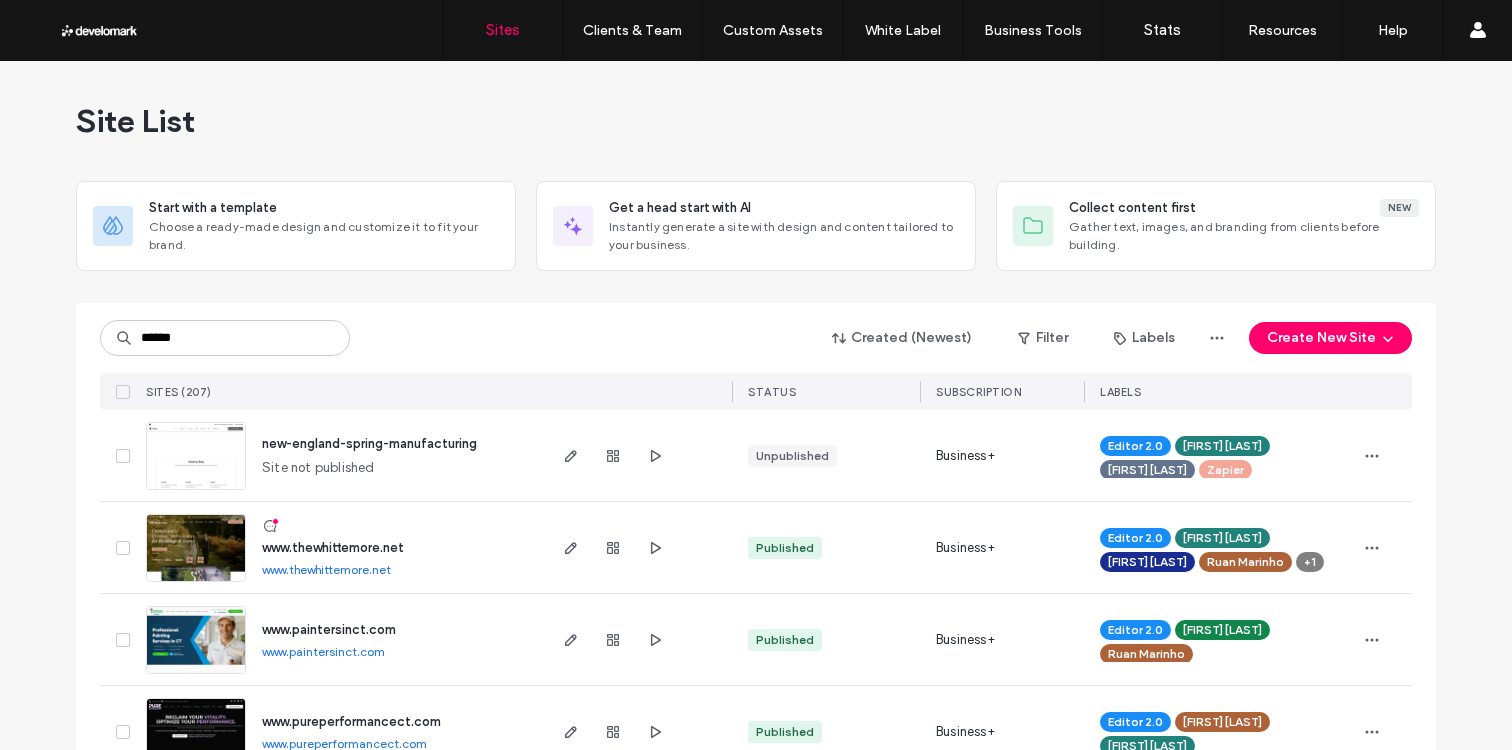 scroll, scrollTop: 0, scrollLeft: 0, axis: both 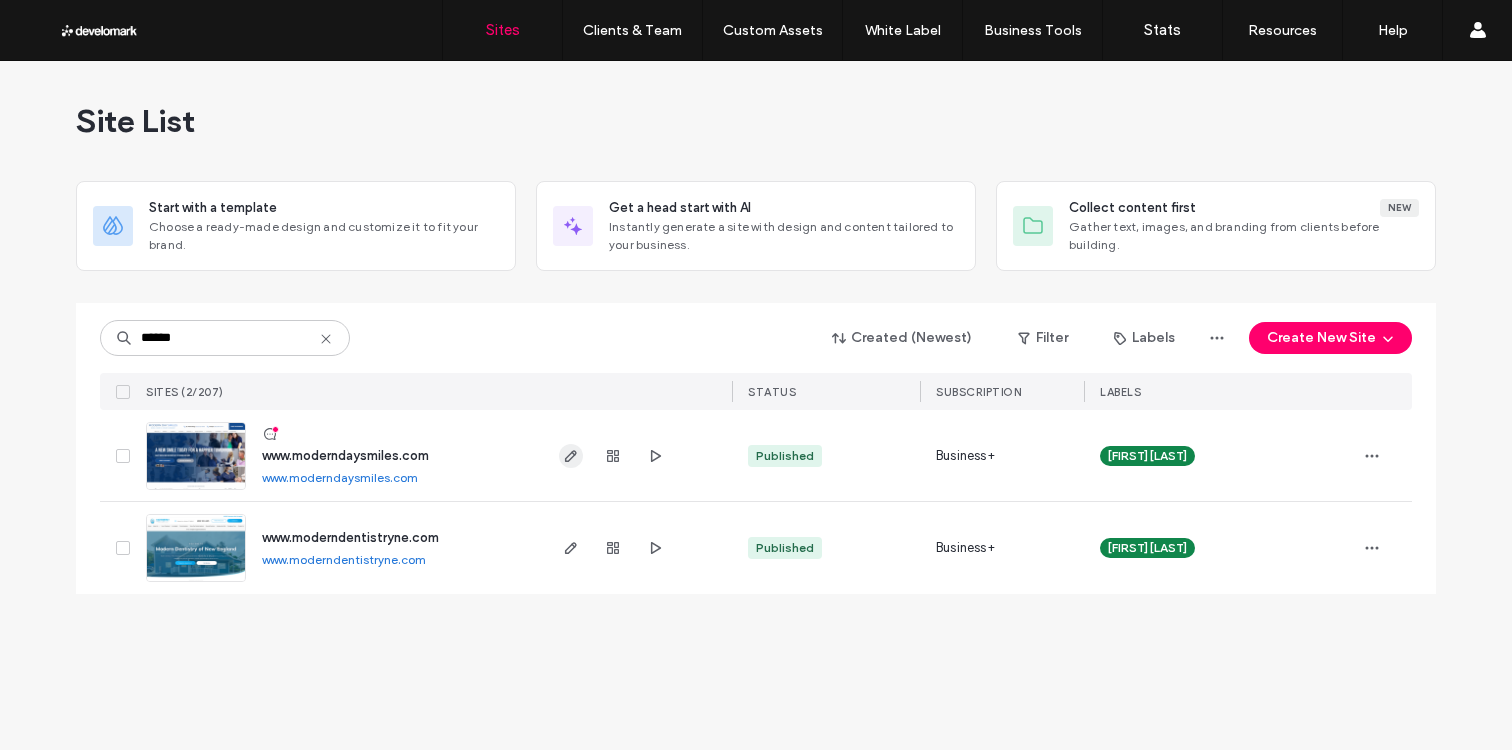 type on "******" 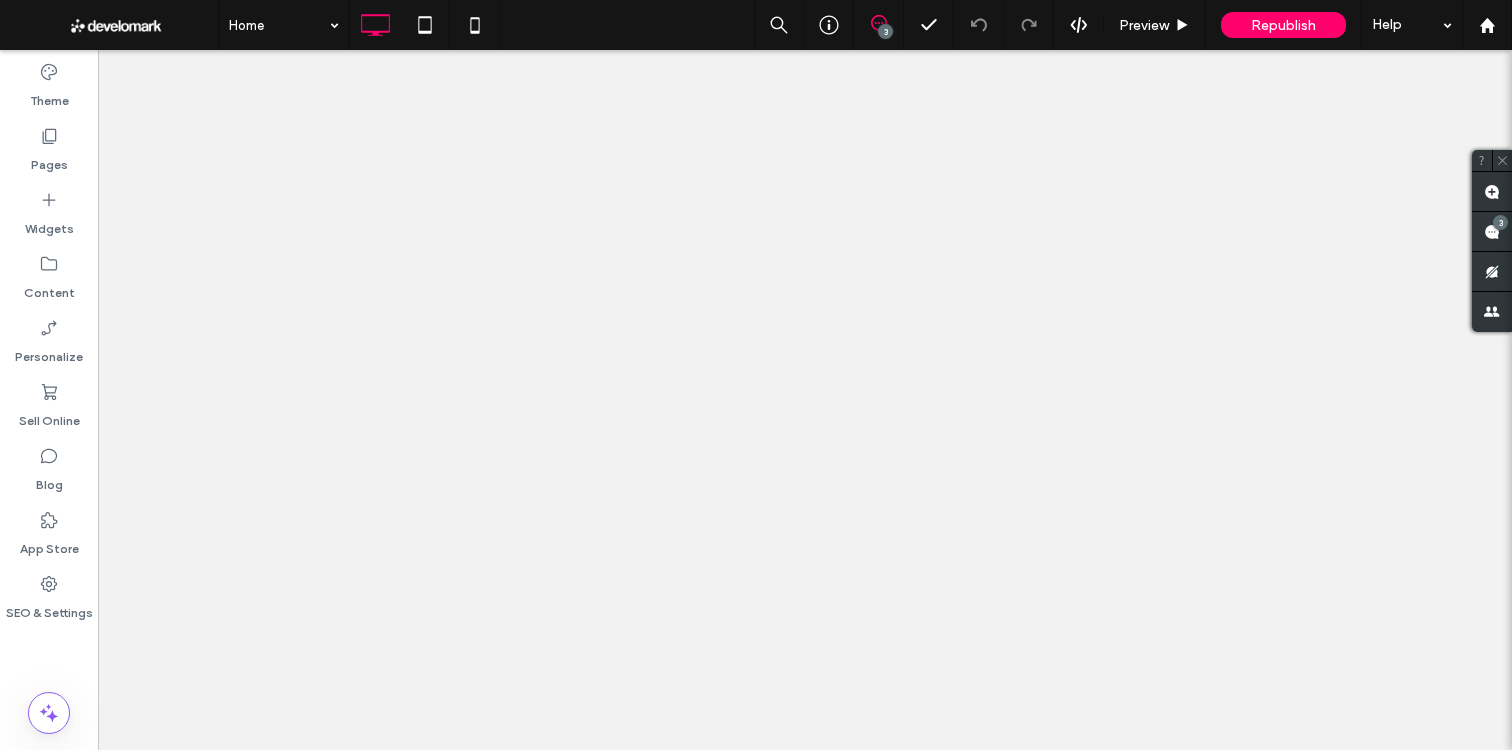 scroll, scrollTop: 0, scrollLeft: 0, axis: both 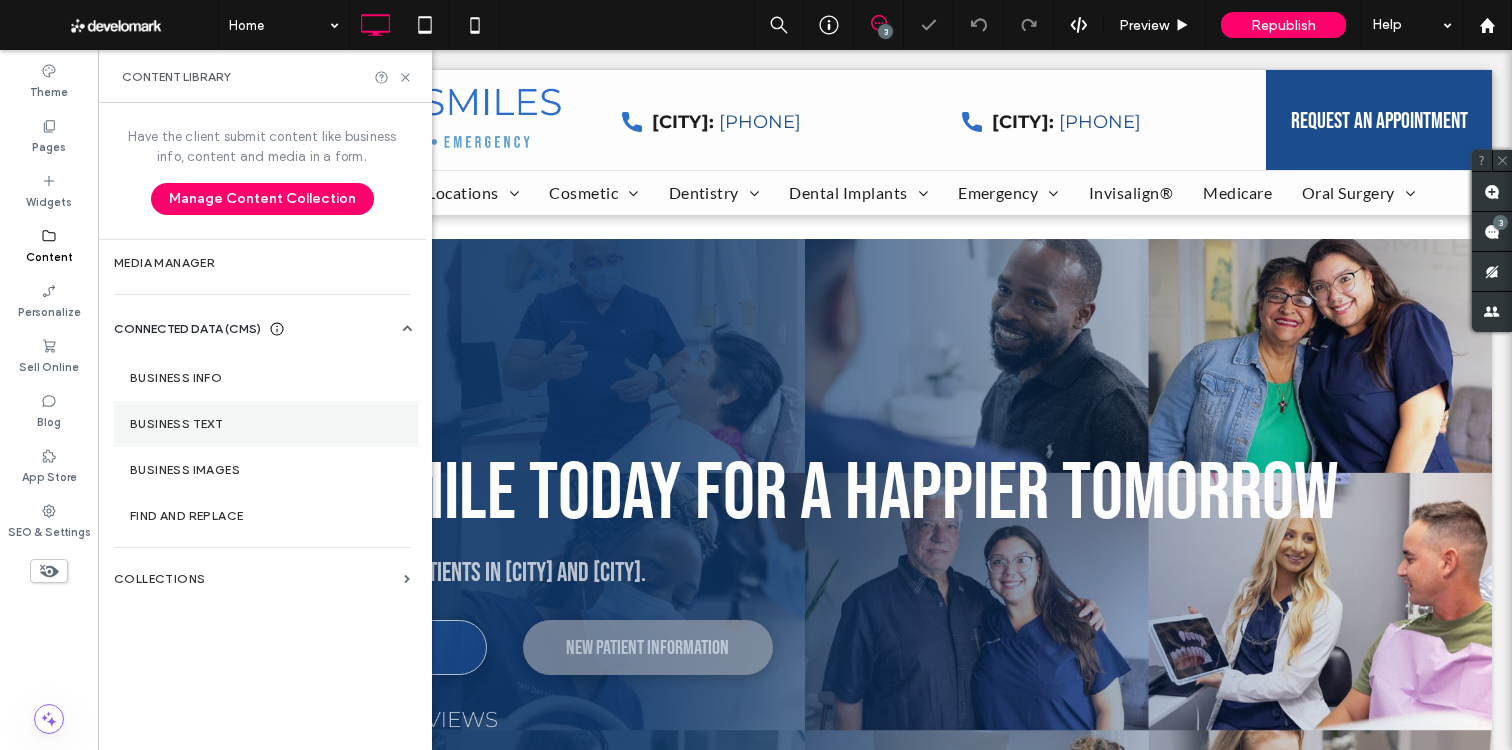 click on "Business Text" at bounding box center [266, 424] 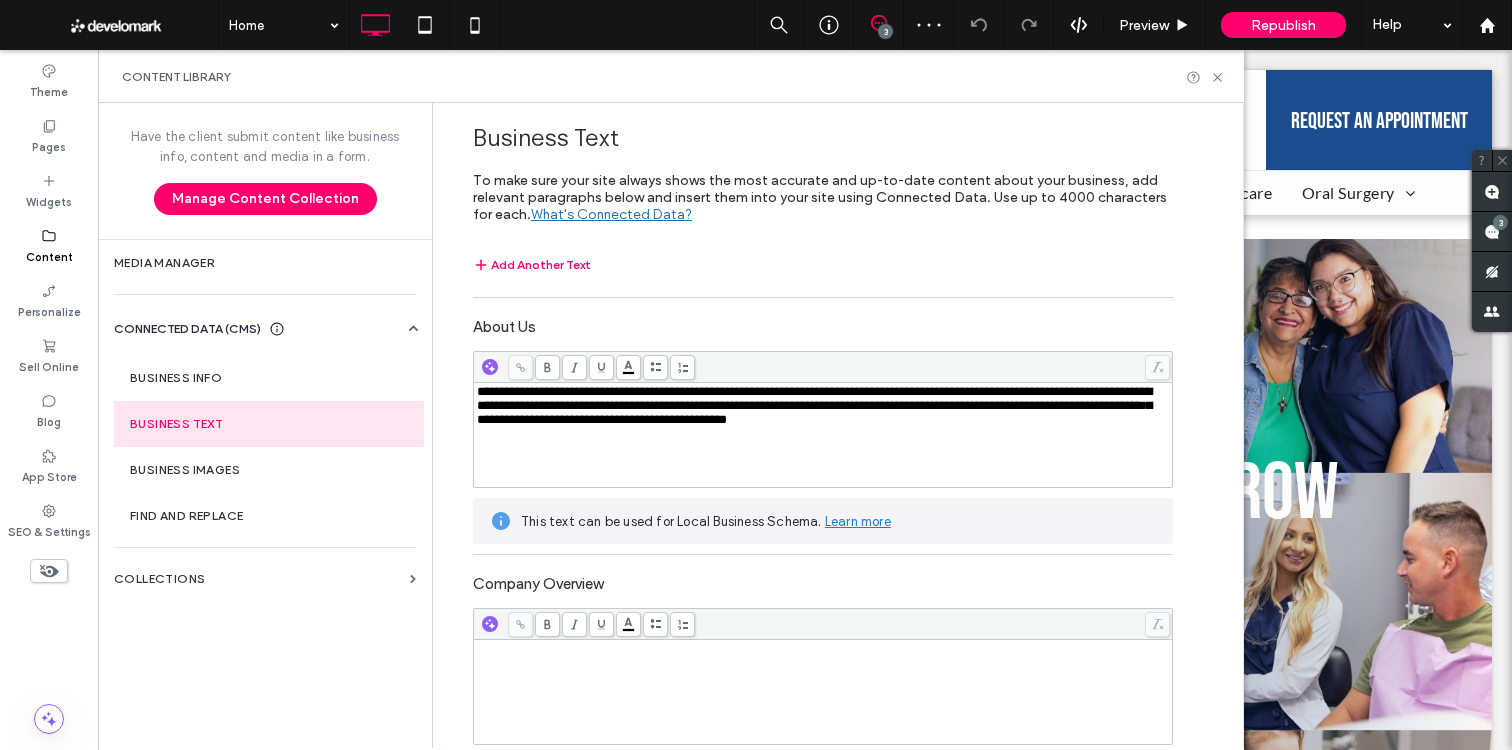 scroll, scrollTop: 6495, scrollLeft: 0, axis: vertical 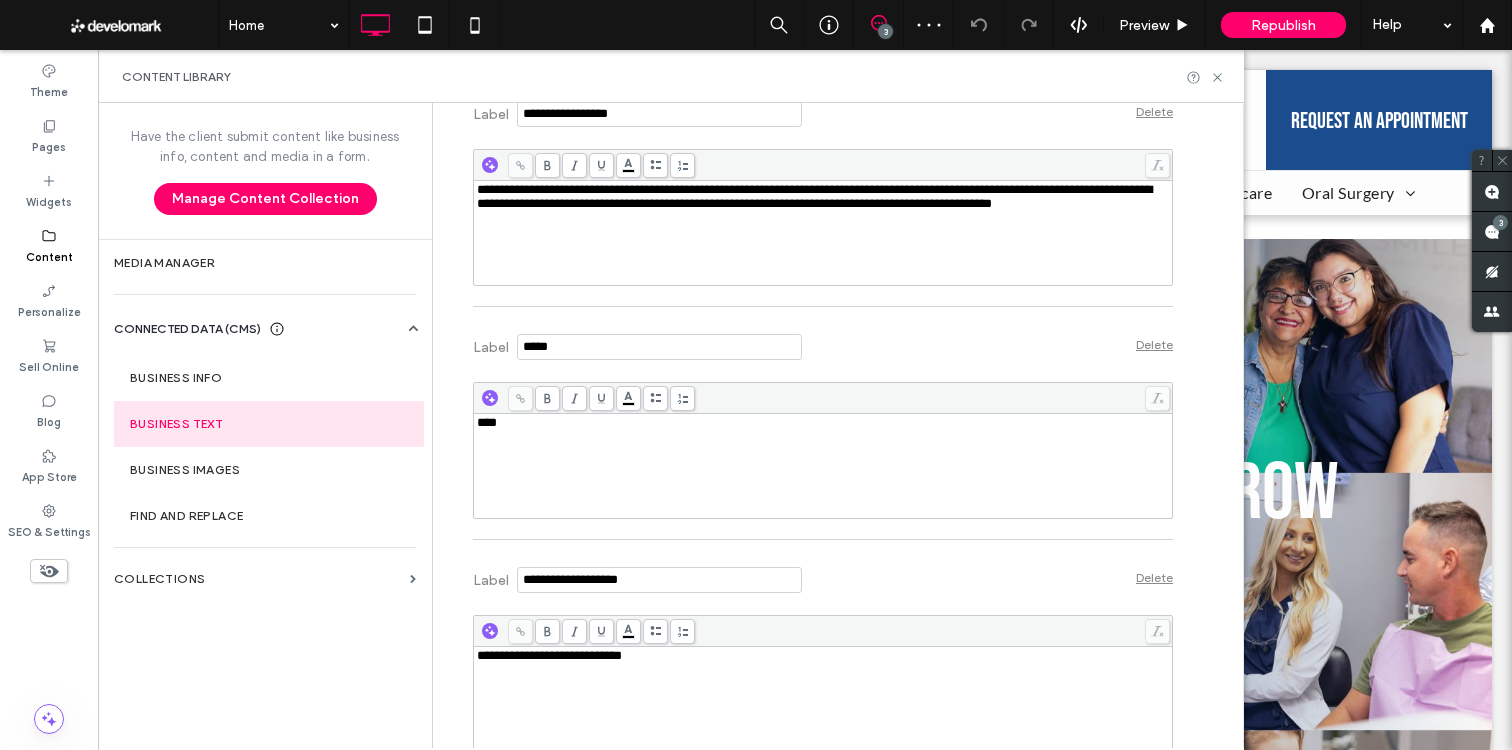 click at bounding box center (823, 398) 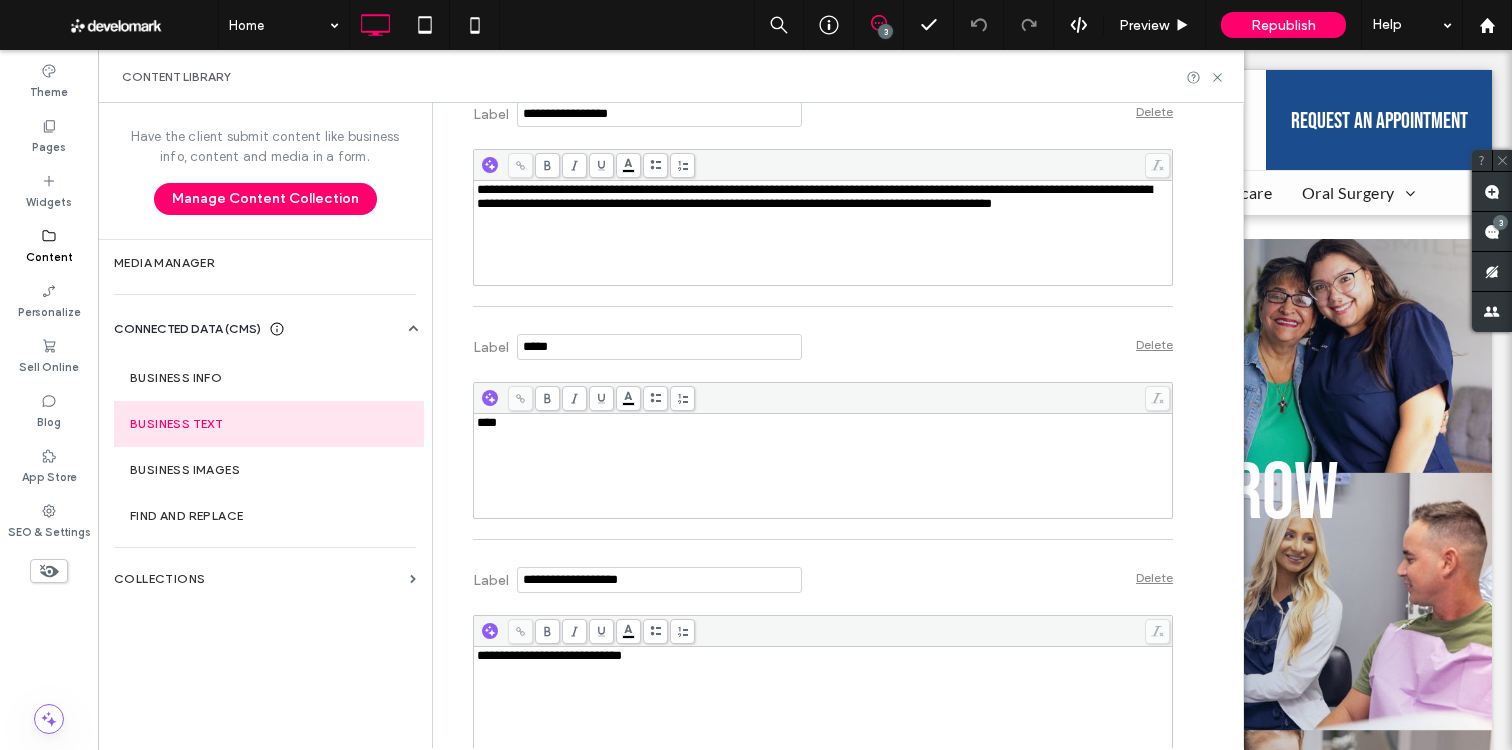 click on "****" at bounding box center (823, 423) 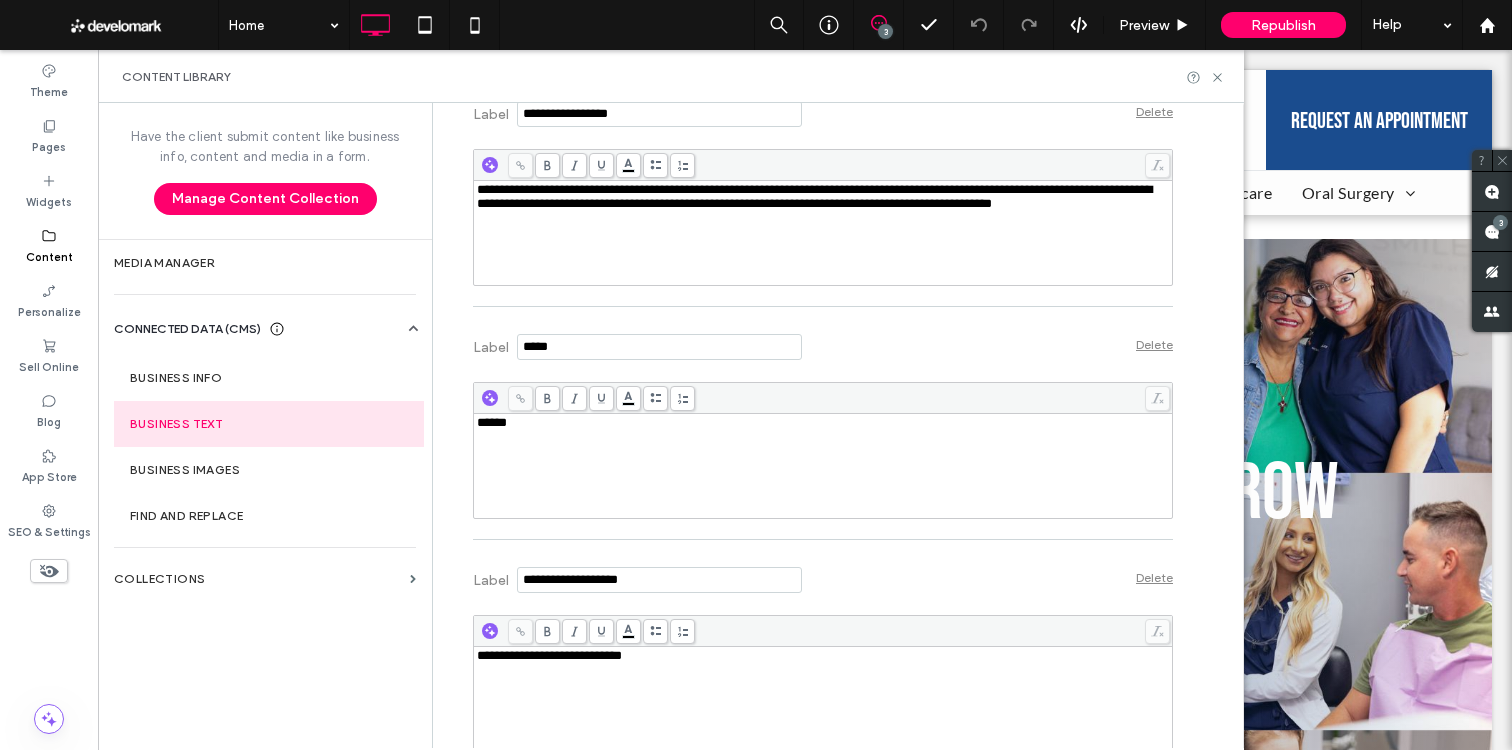click on "******" at bounding box center [823, 450] 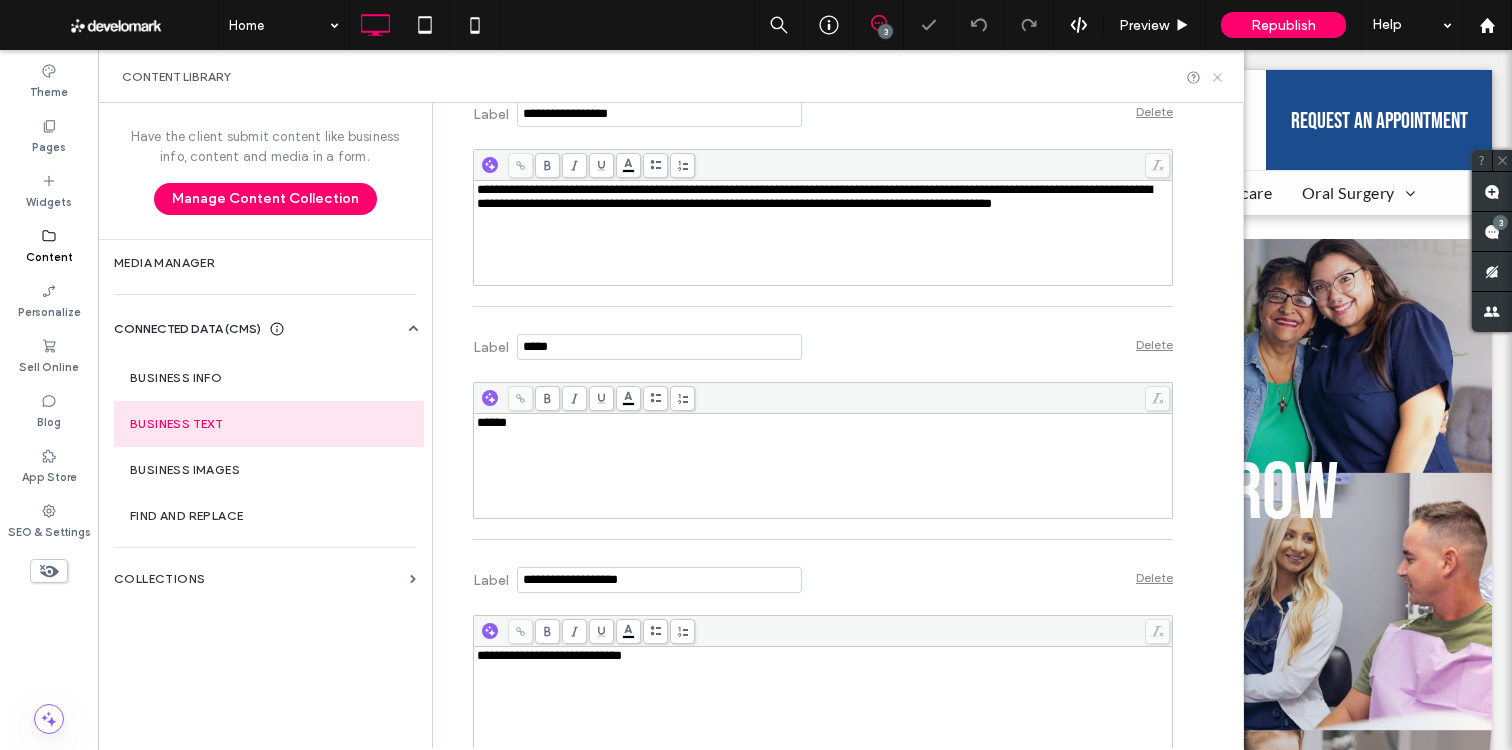 click 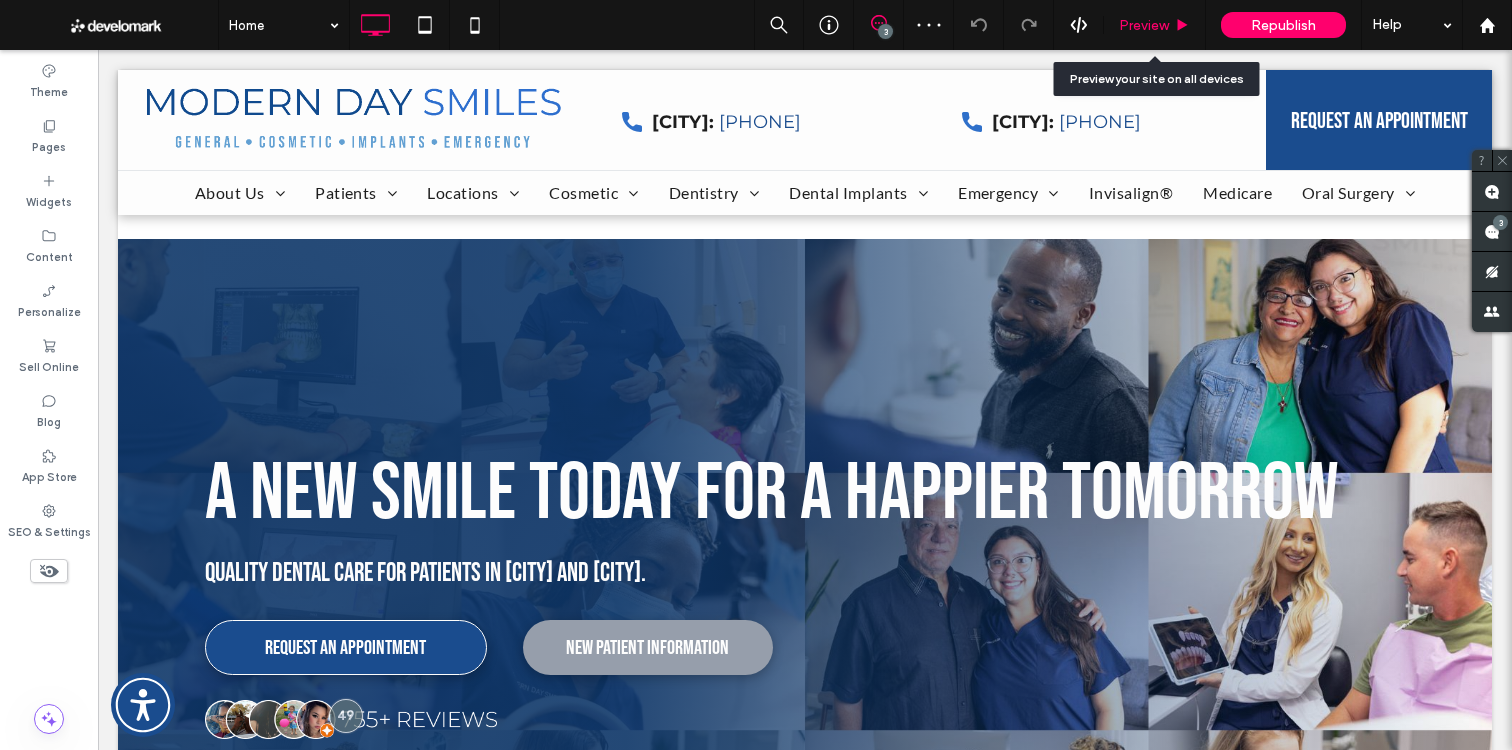 click on "Preview" at bounding box center (1144, 25) 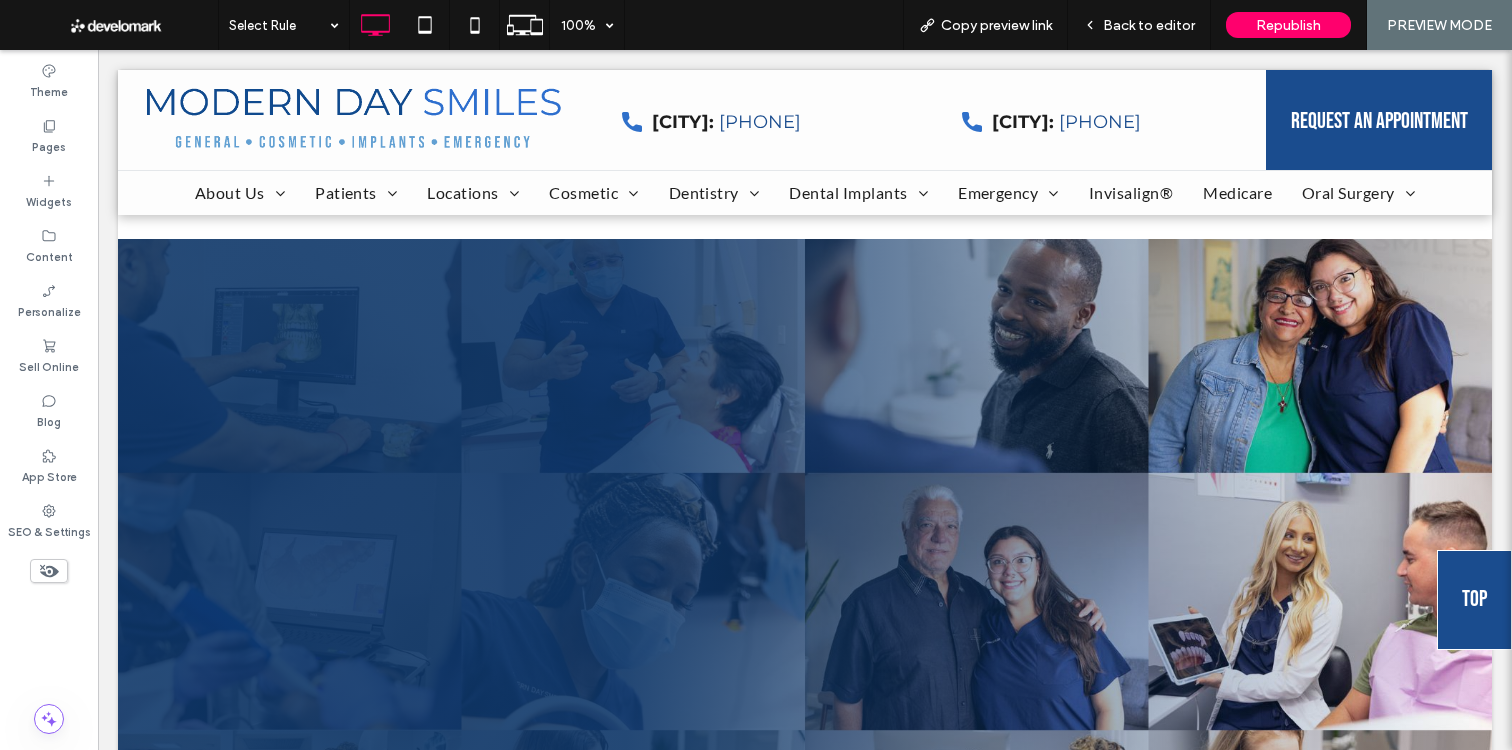 scroll, scrollTop: 0, scrollLeft: 0, axis: both 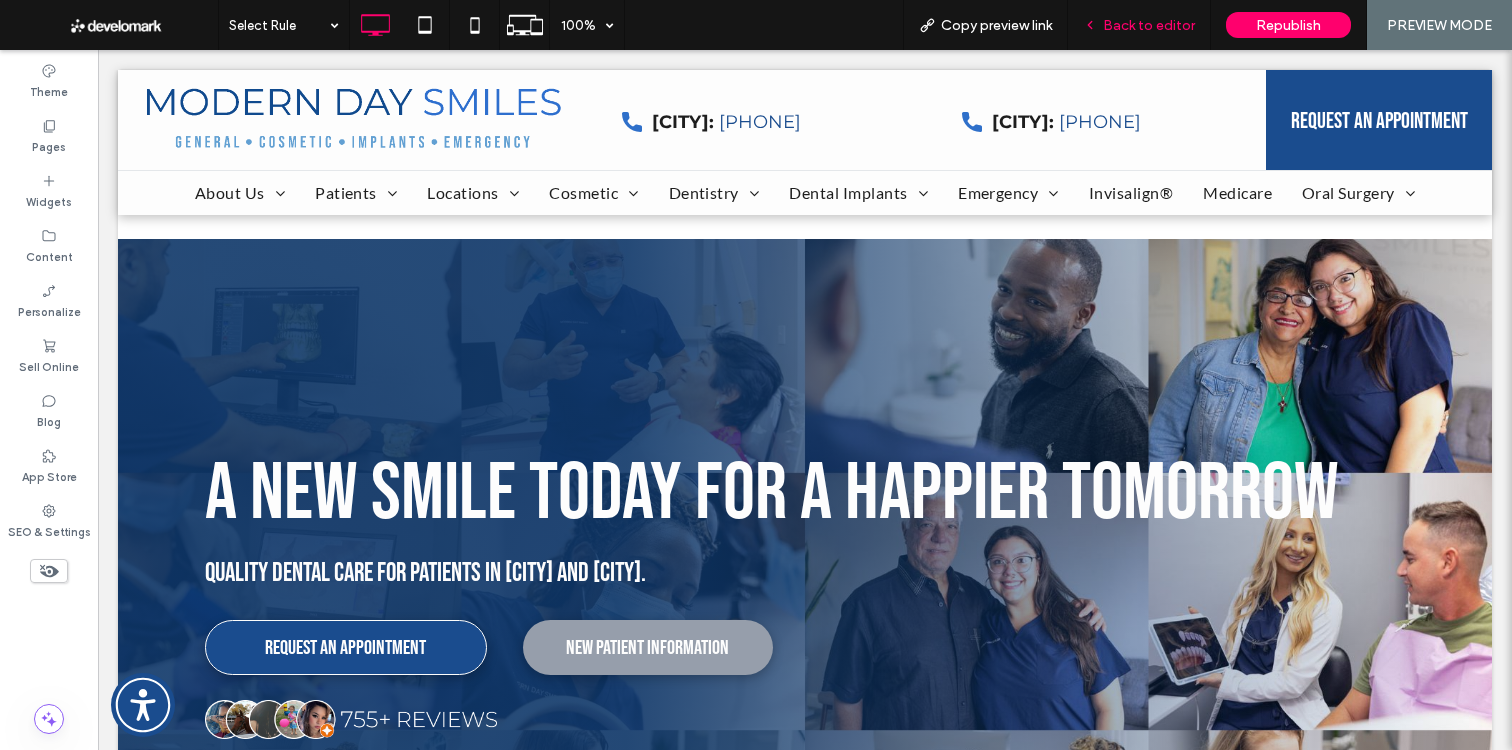 click on "Back to editor" at bounding box center (1139, 25) 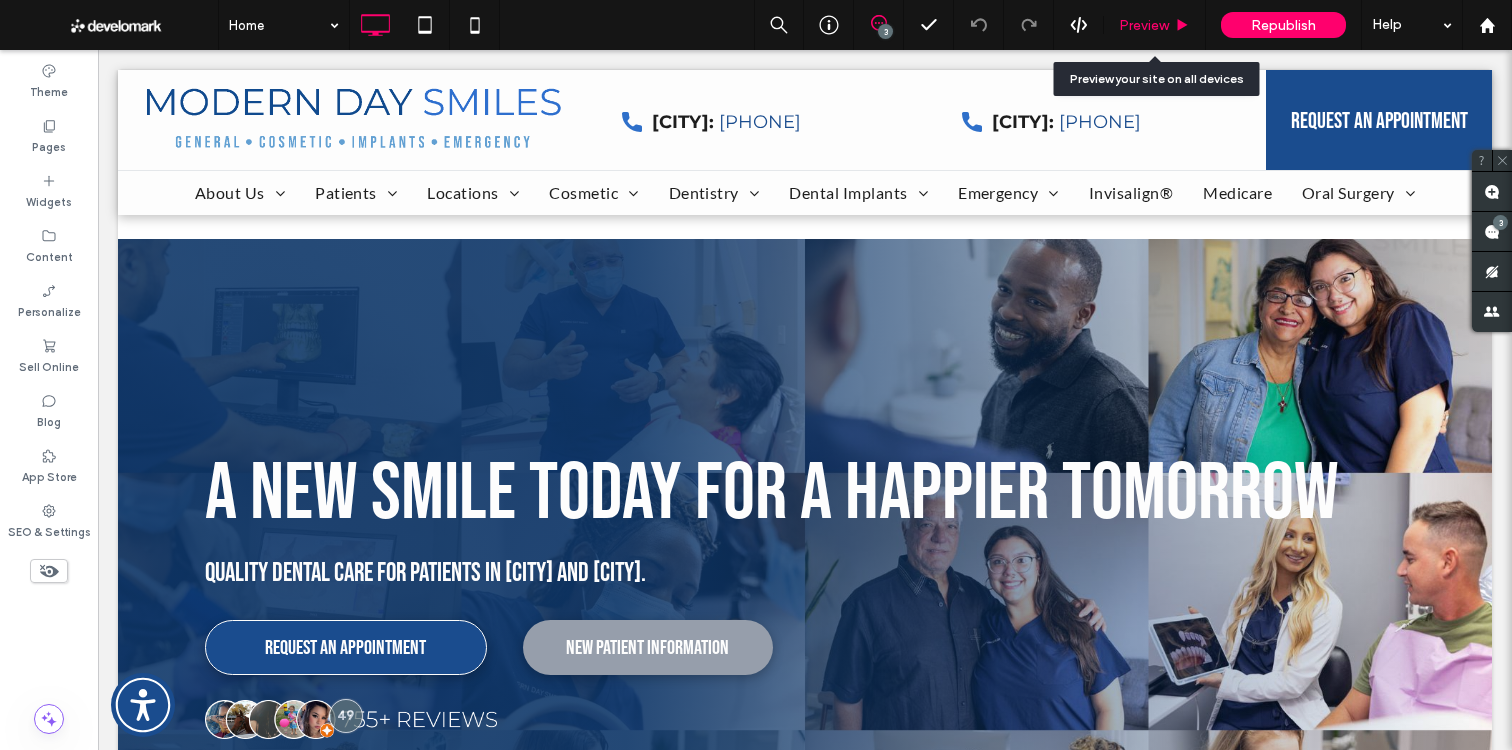 click on "Preview" at bounding box center (1154, 25) 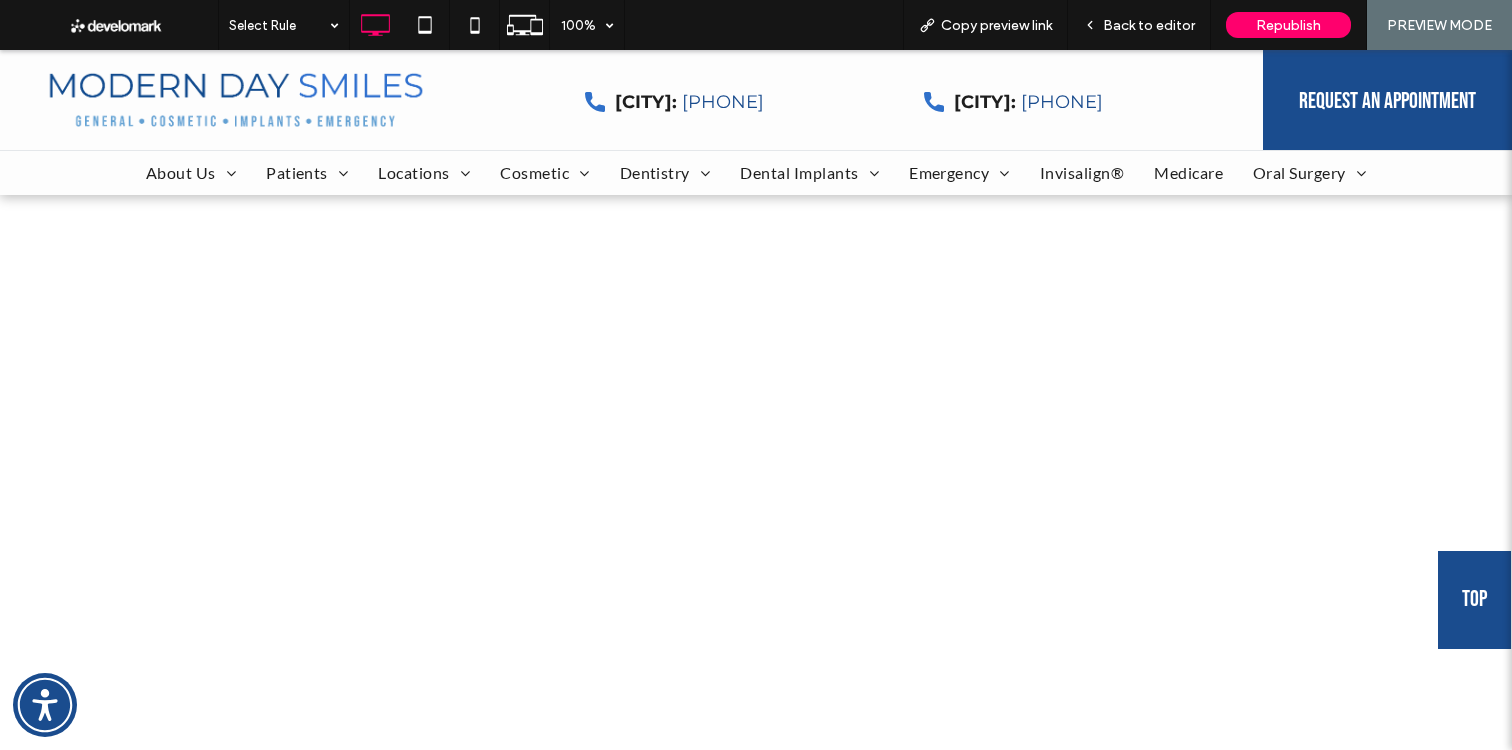 scroll, scrollTop: 0, scrollLeft: 0, axis: both 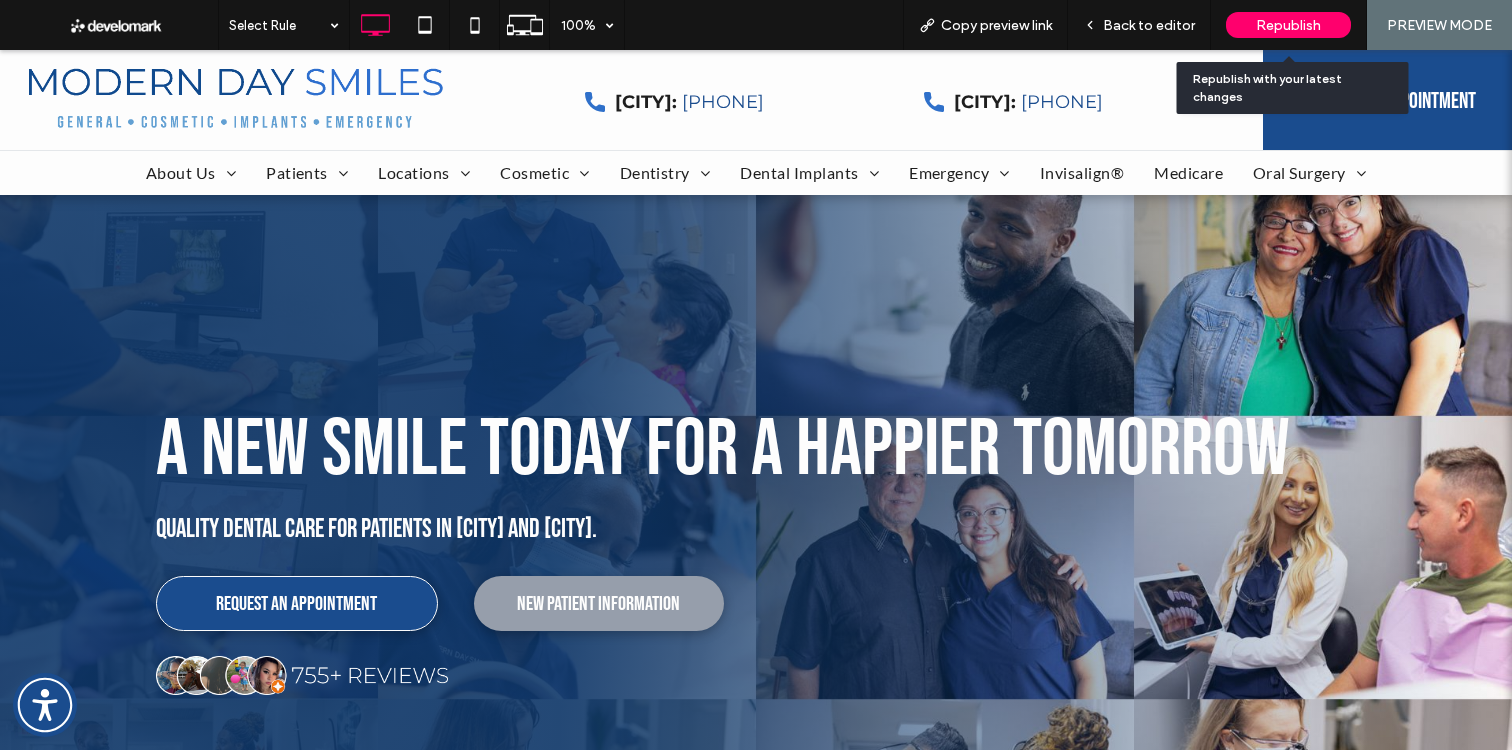 click on "Republish" at bounding box center [1288, 25] 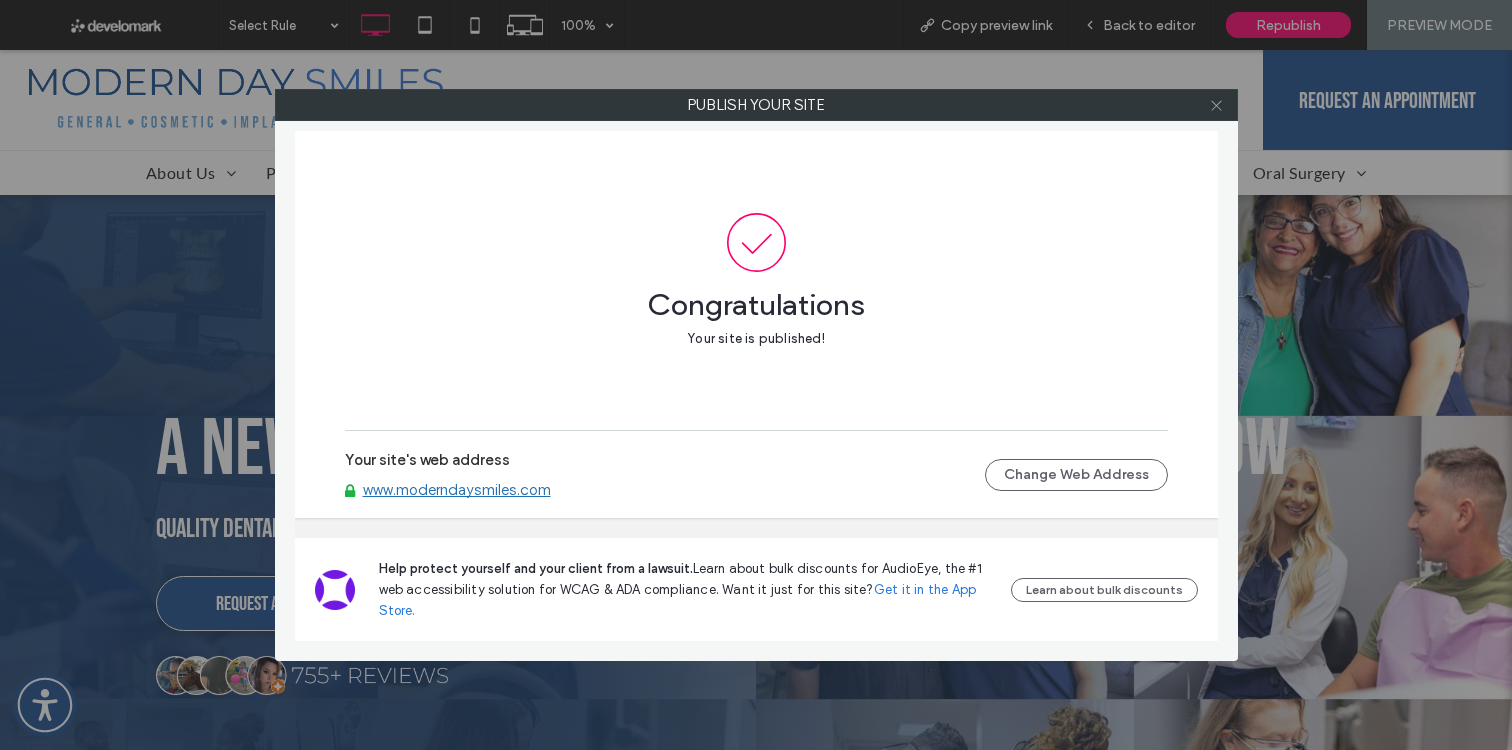 click 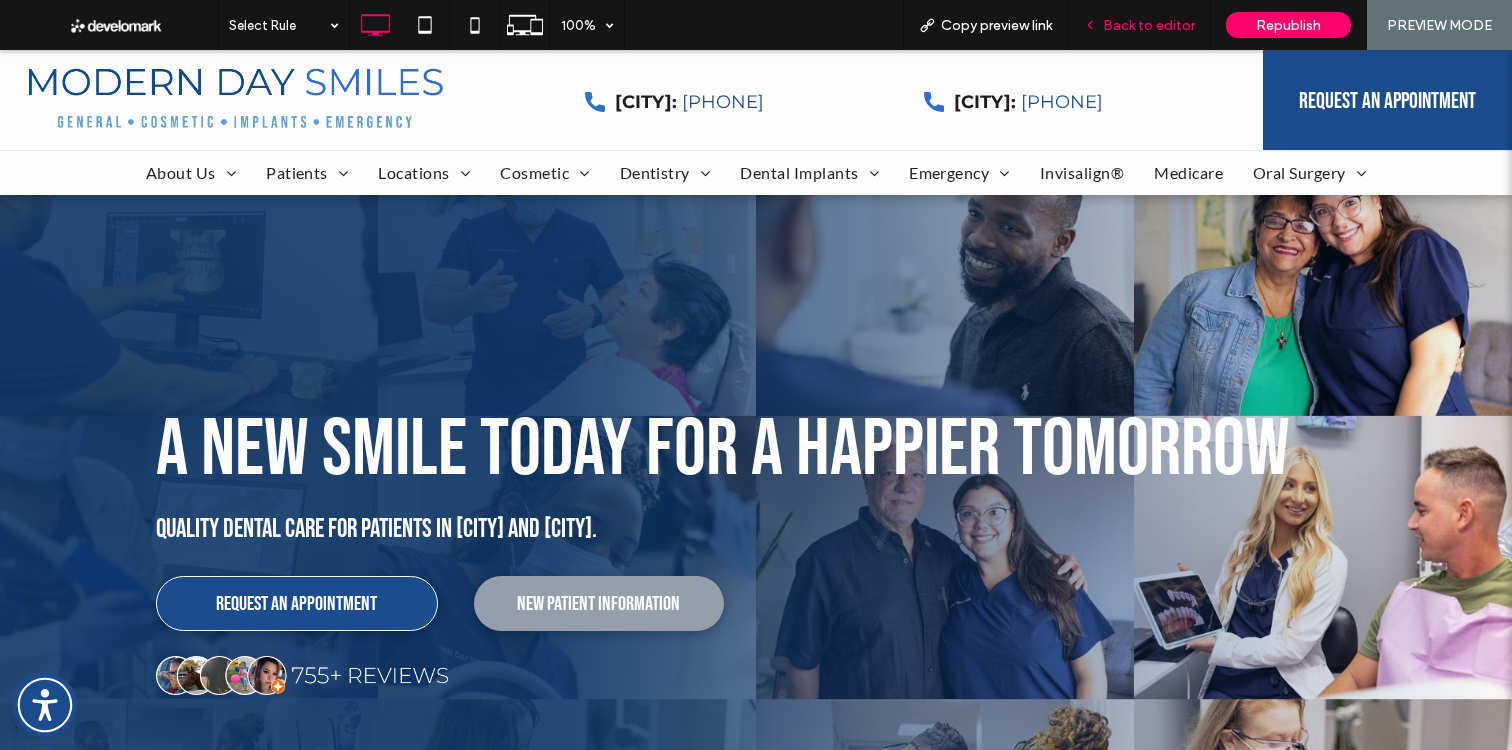 click on "Back to editor" at bounding box center (1149, 25) 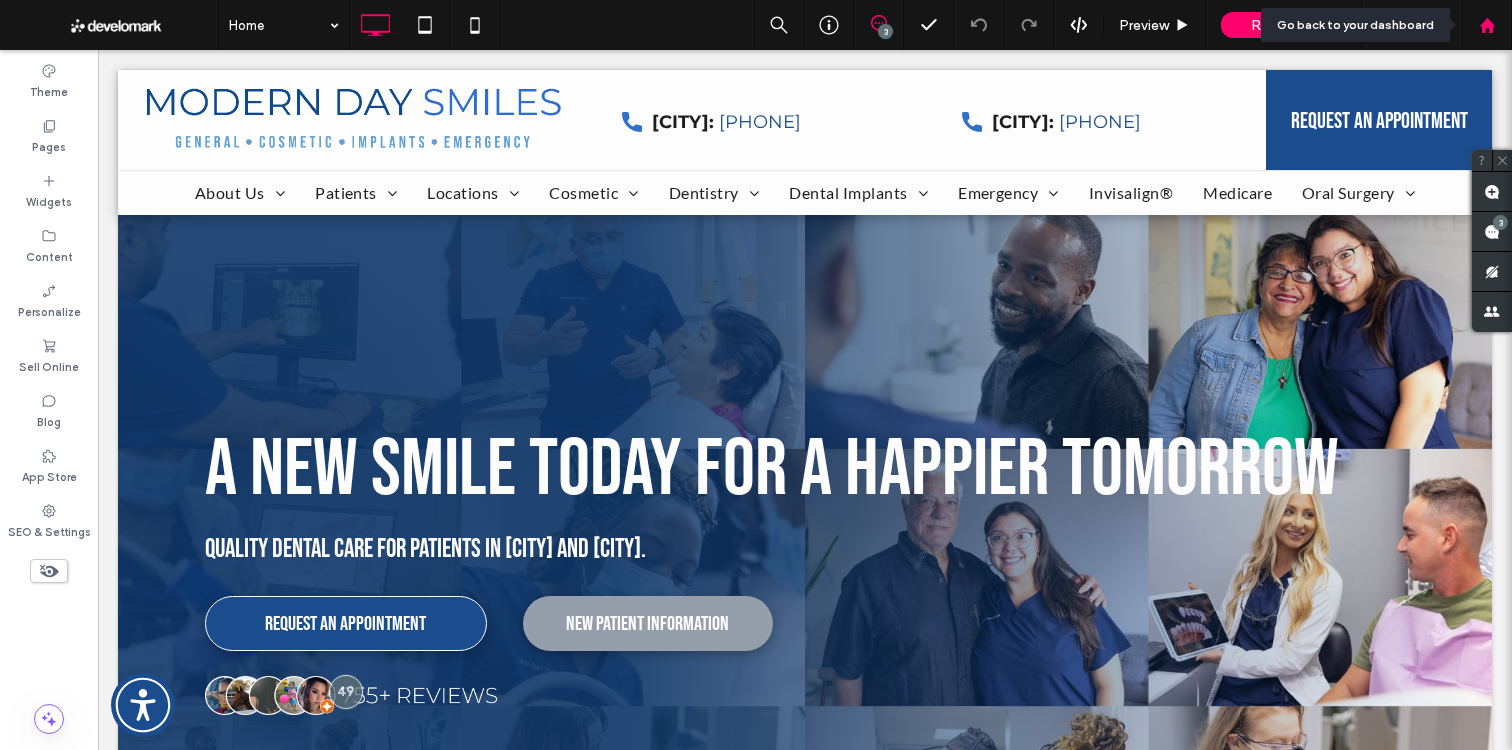 click 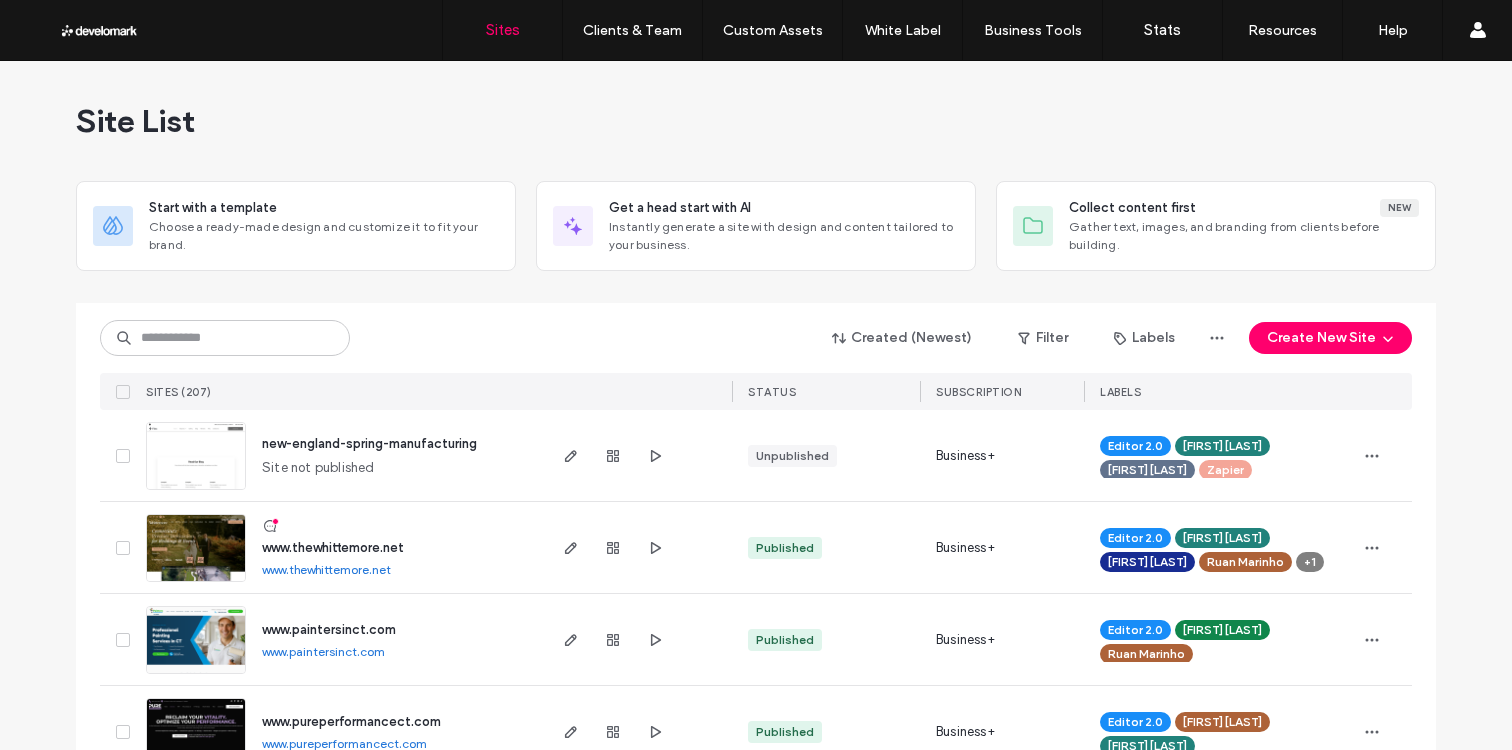 scroll, scrollTop: 0, scrollLeft: 0, axis: both 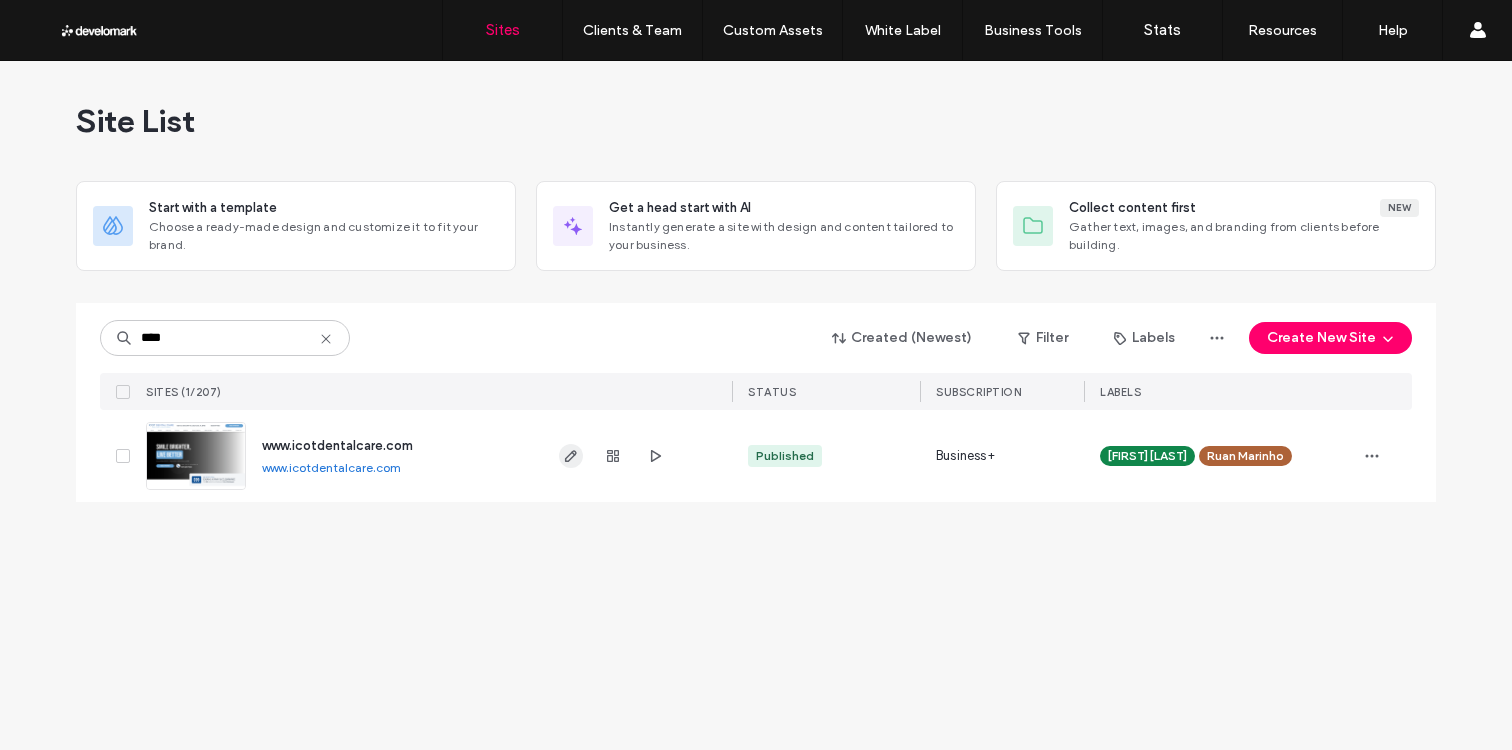 type on "****" 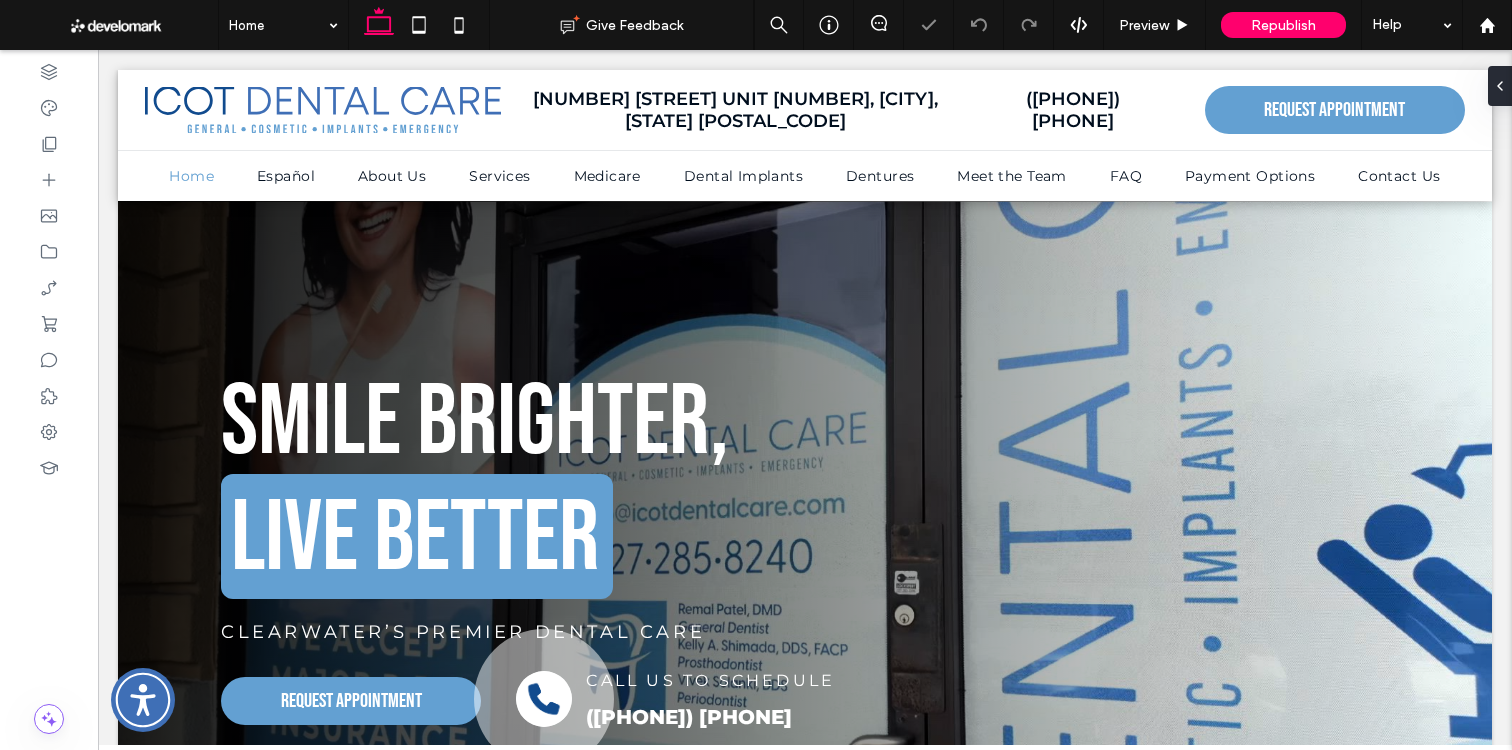 scroll, scrollTop: 0, scrollLeft: 0, axis: both 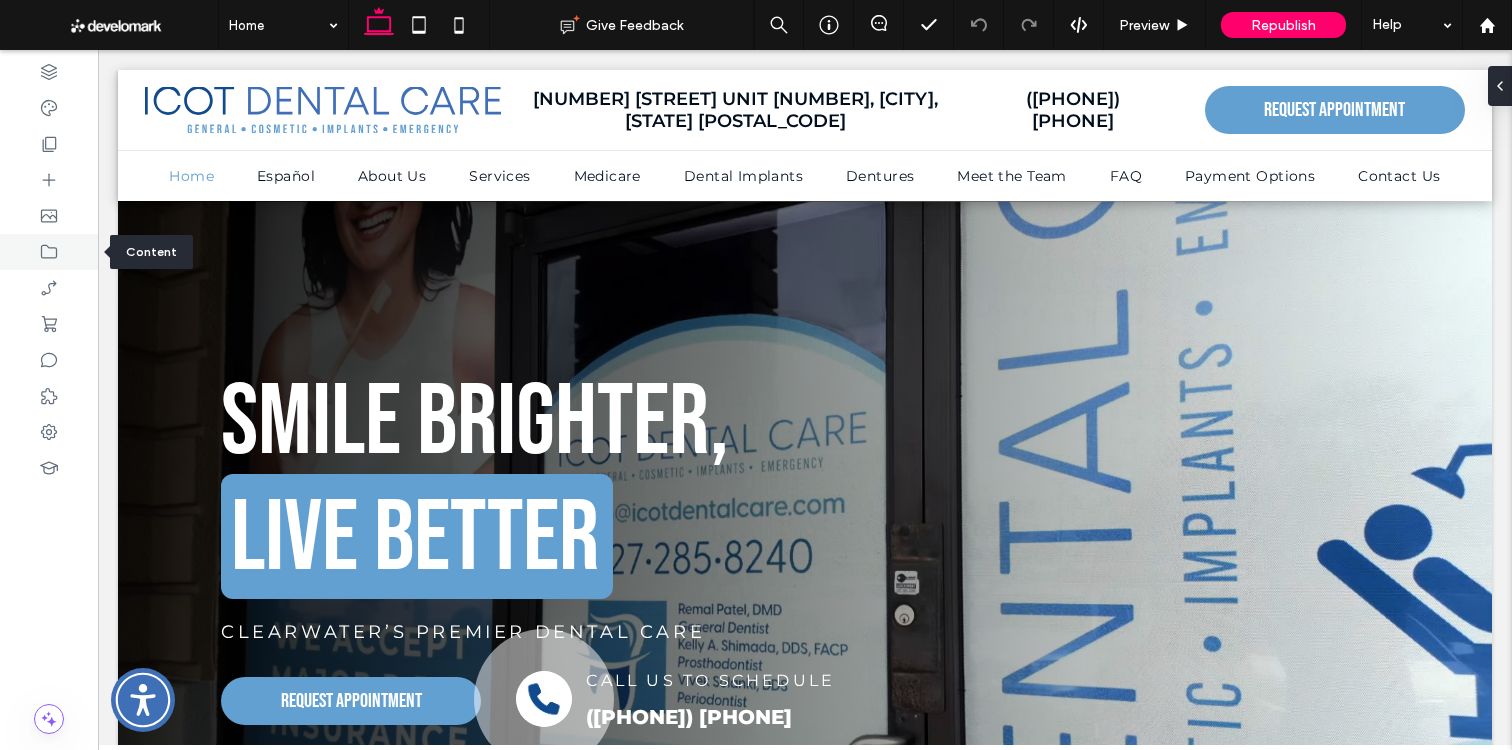 click 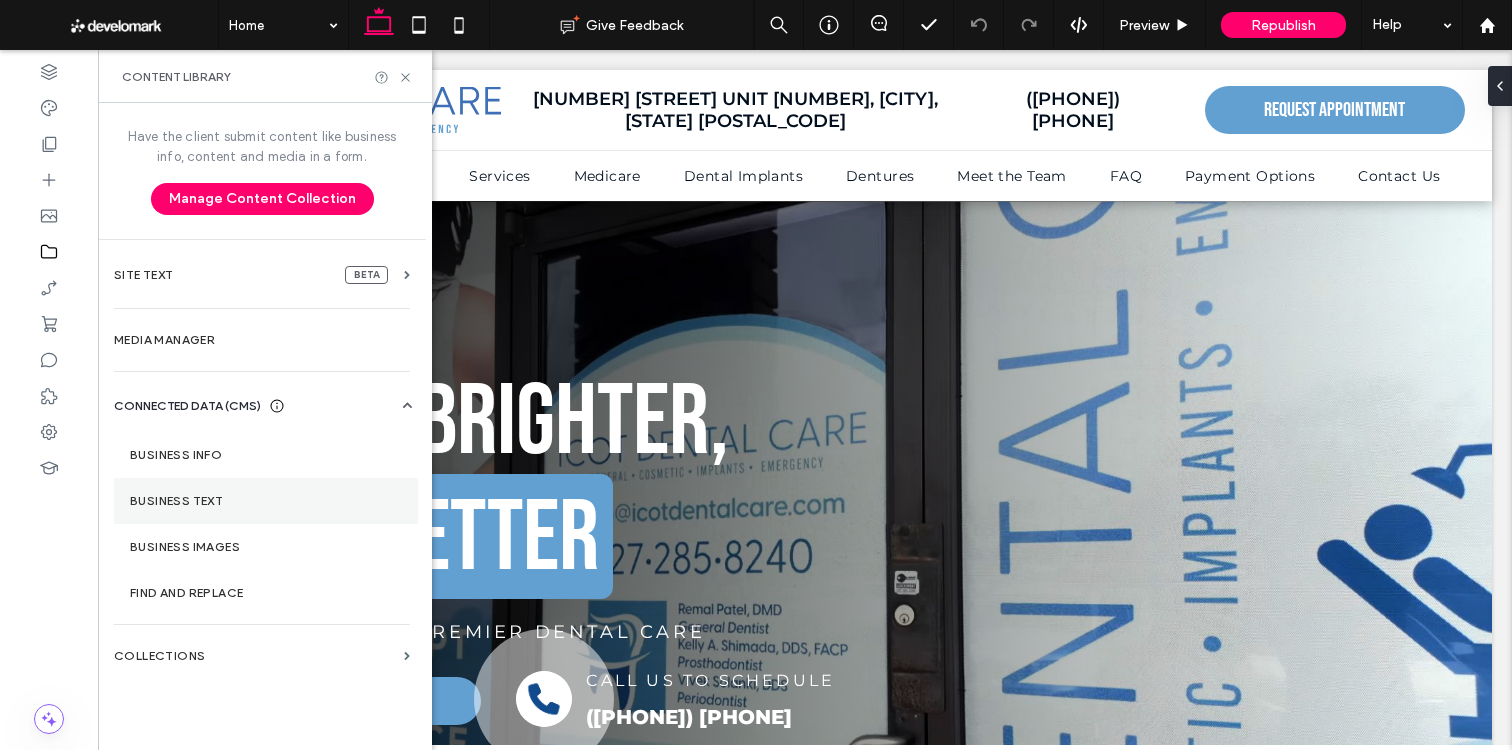 click on "Business Text" at bounding box center [266, 501] 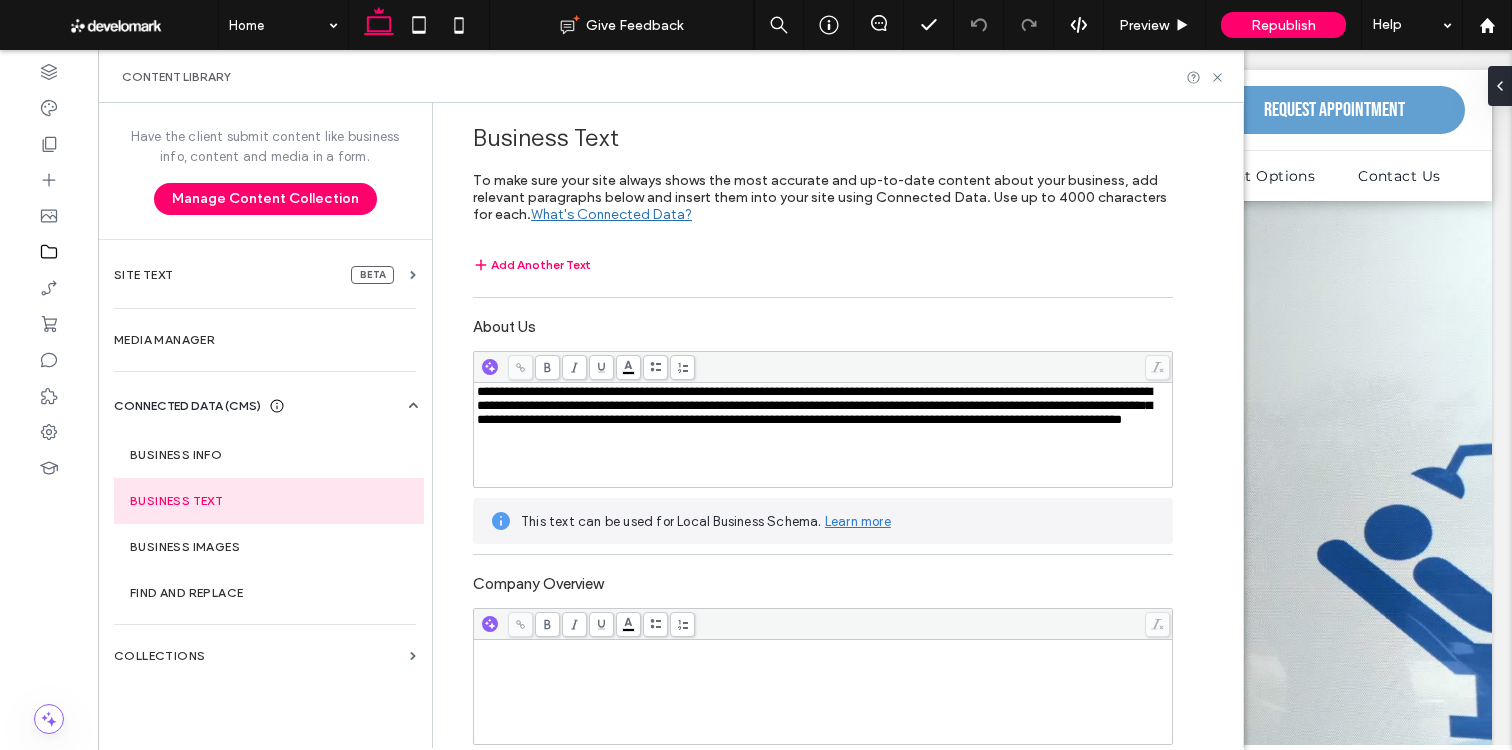 scroll, scrollTop: 2534, scrollLeft: 0, axis: vertical 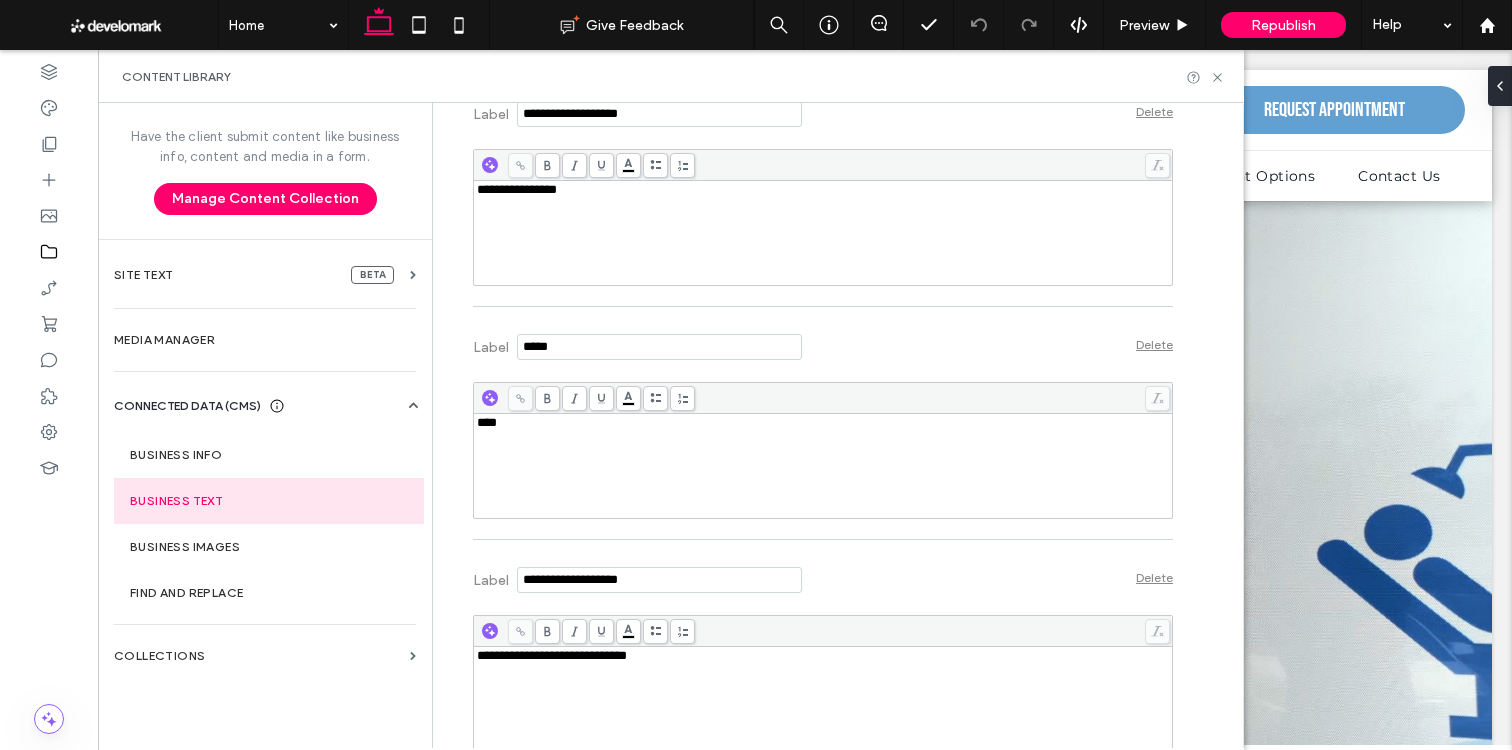 click on "****" at bounding box center (823, 466) 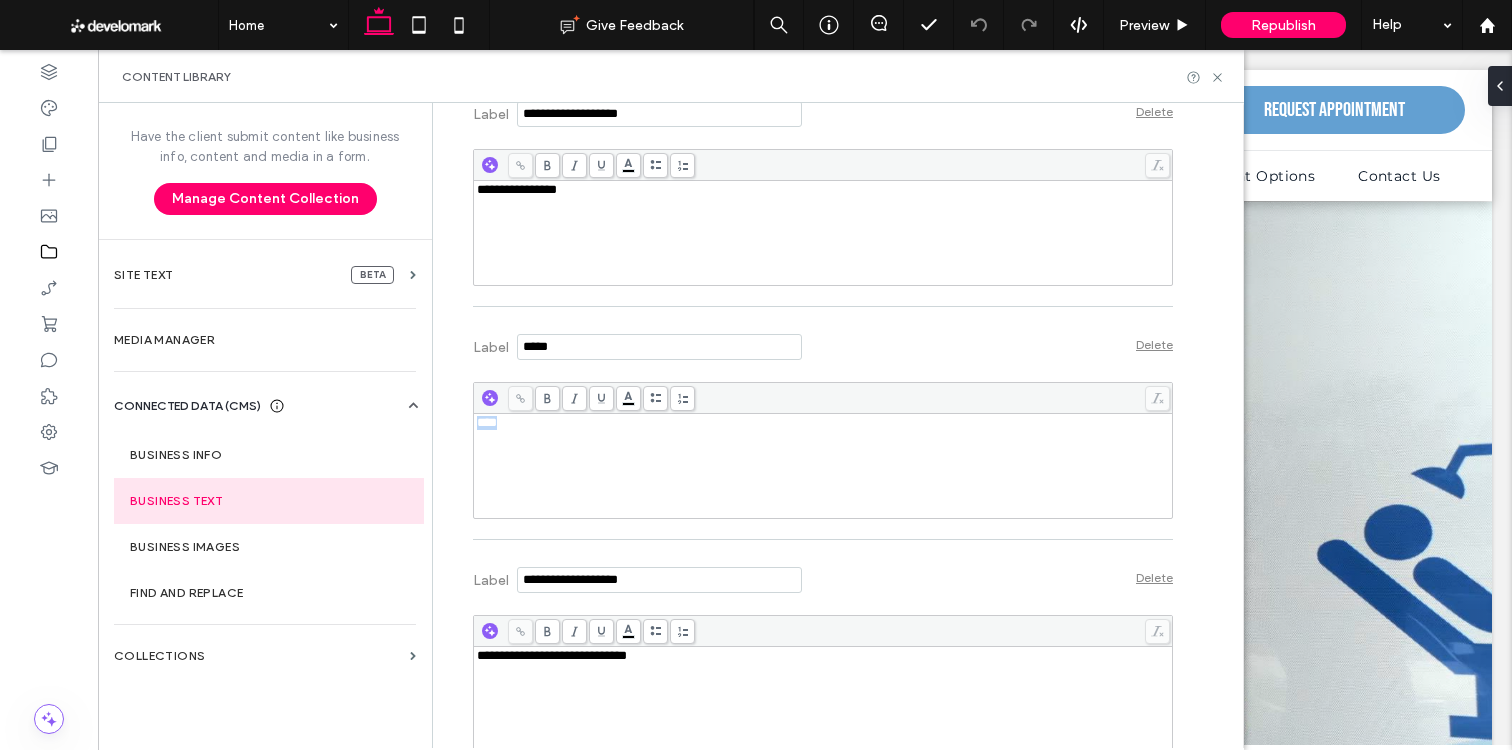 drag, startPoint x: 536, startPoint y: 440, endPoint x: 405, endPoint y: 399, distance: 137.26616 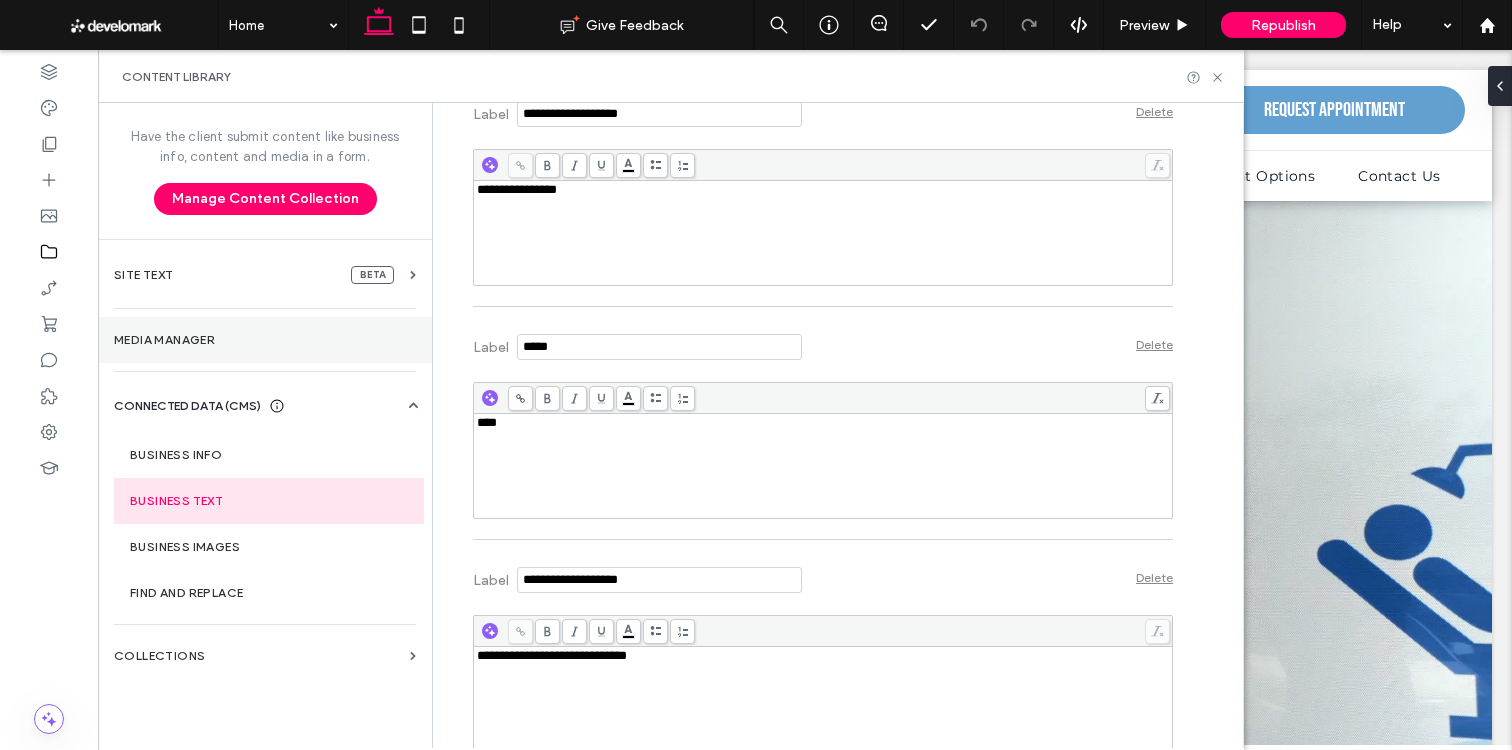 type 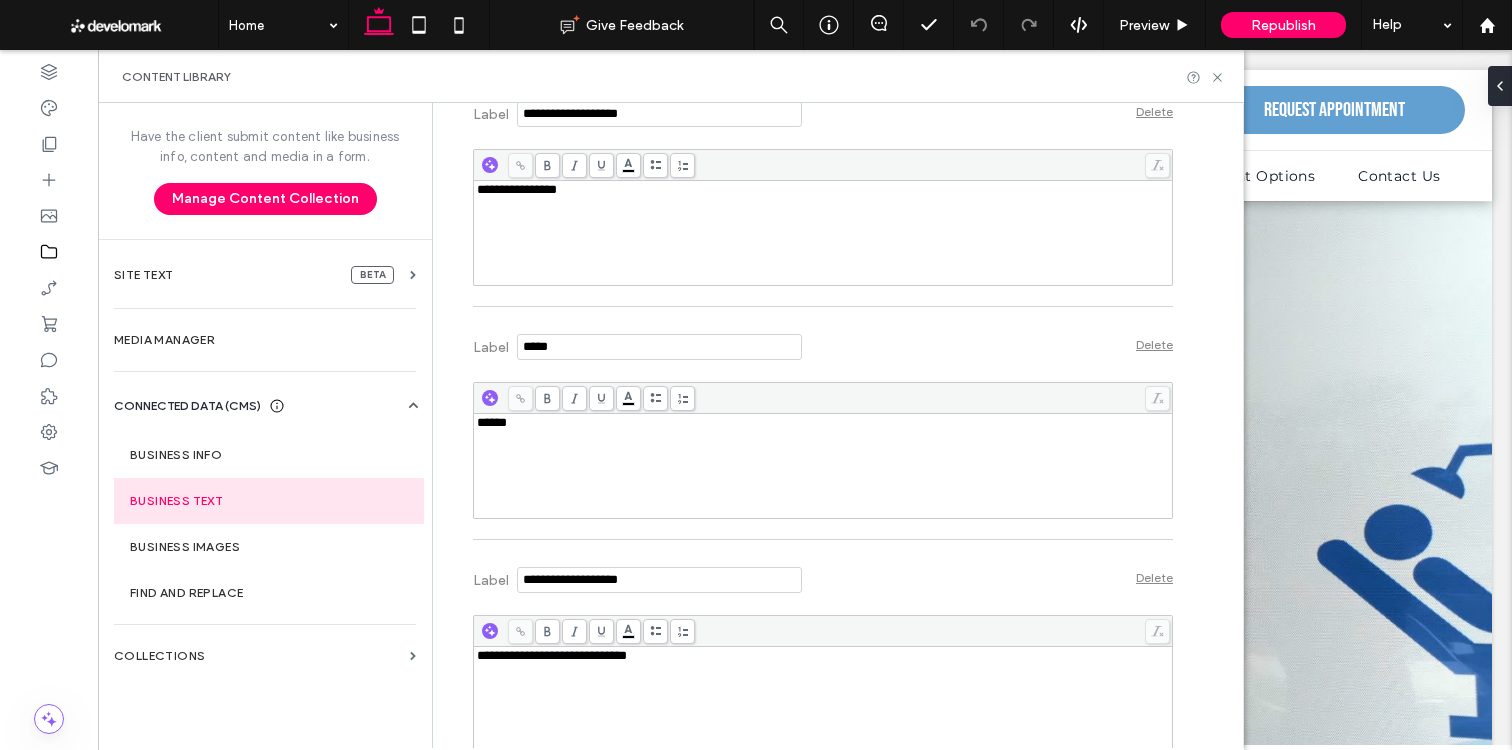 click on "**********" at bounding box center (823, 200) 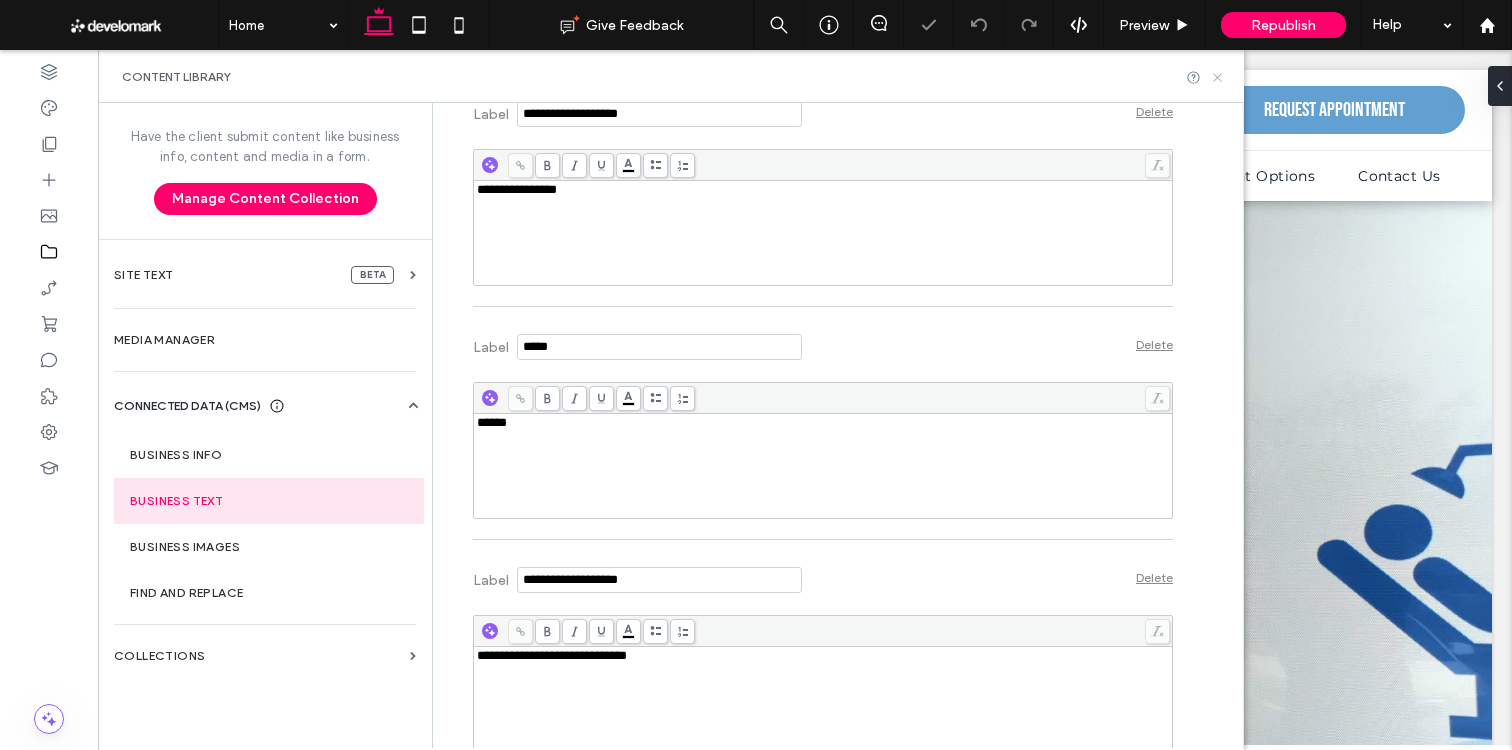 click 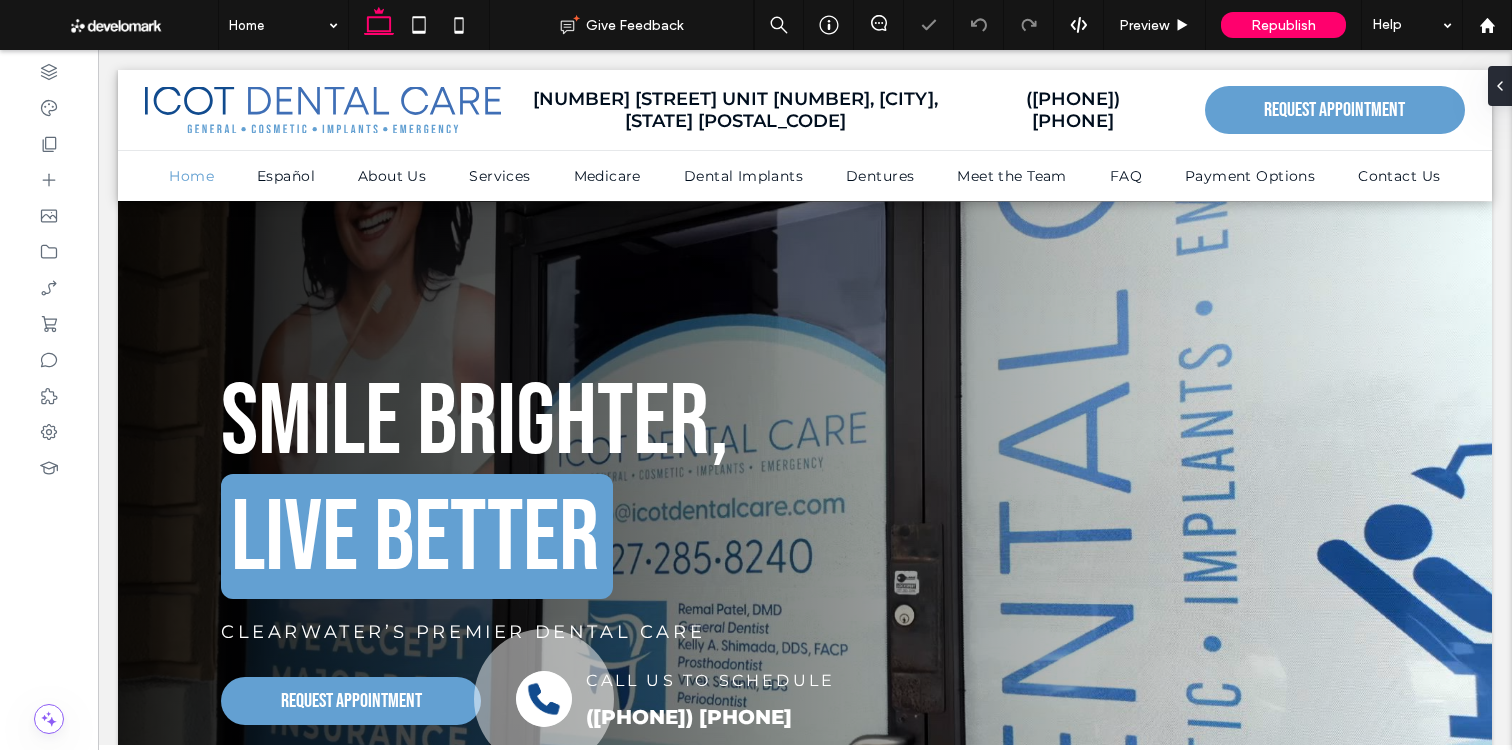scroll, scrollTop: 0, scrollLeft: 0, axis: both 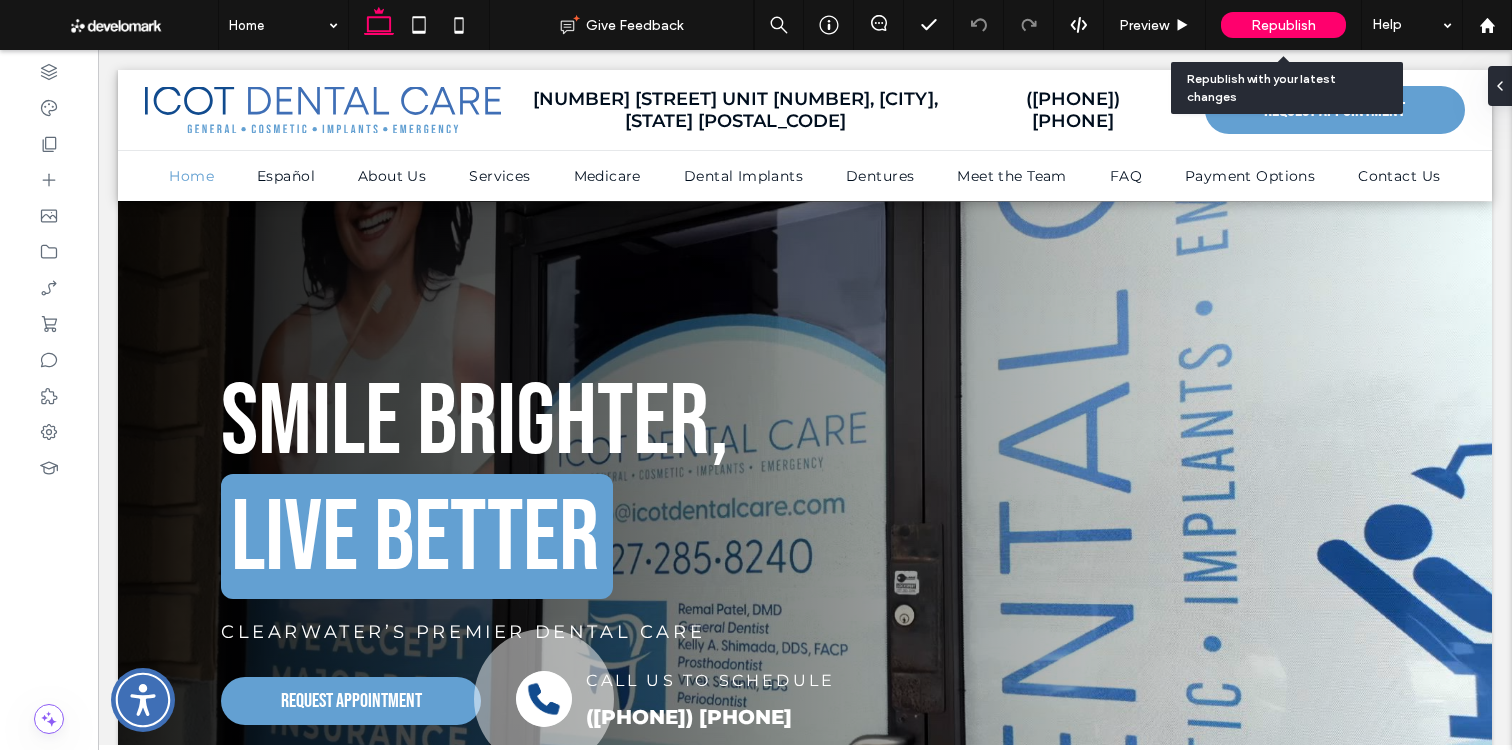 click on "Republish" at bounding box center (1283, 25) 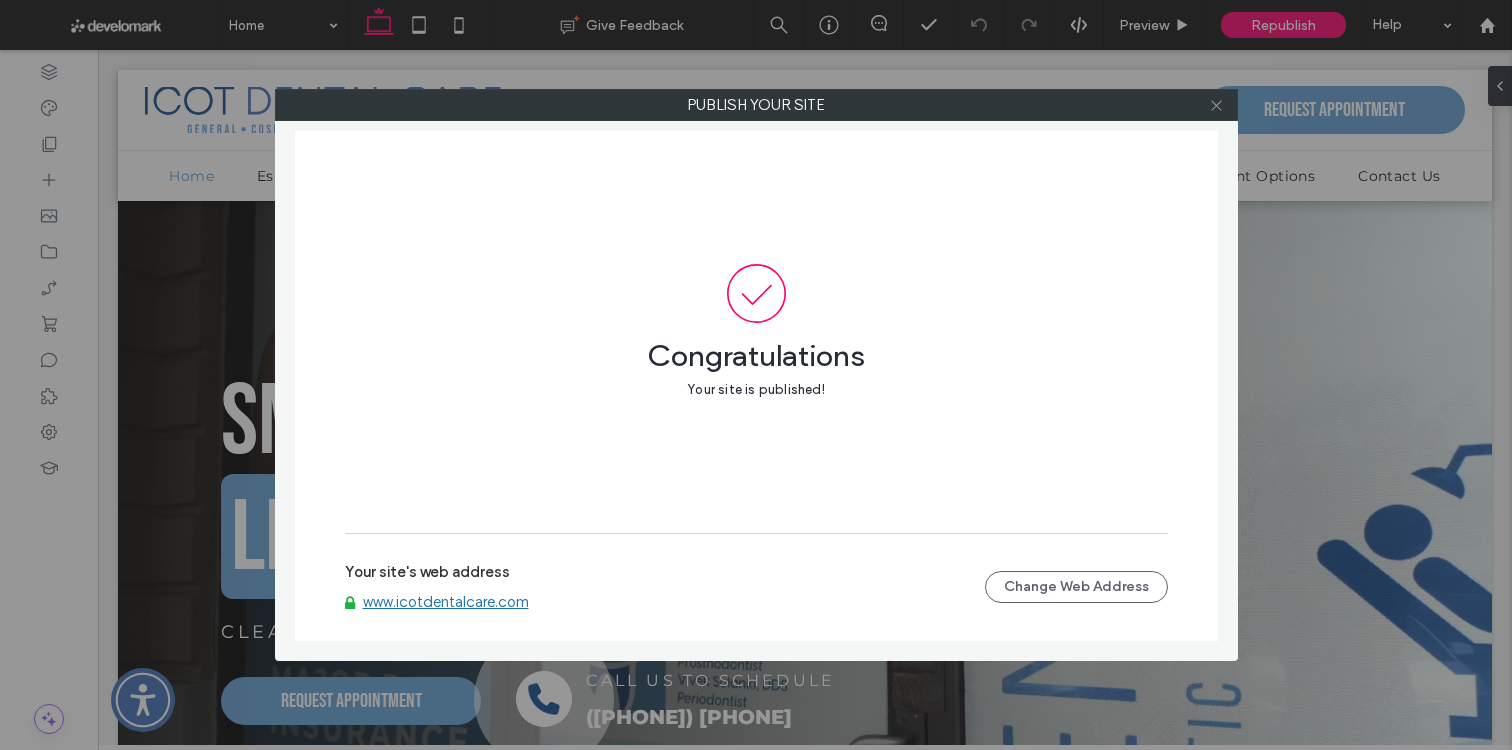 click 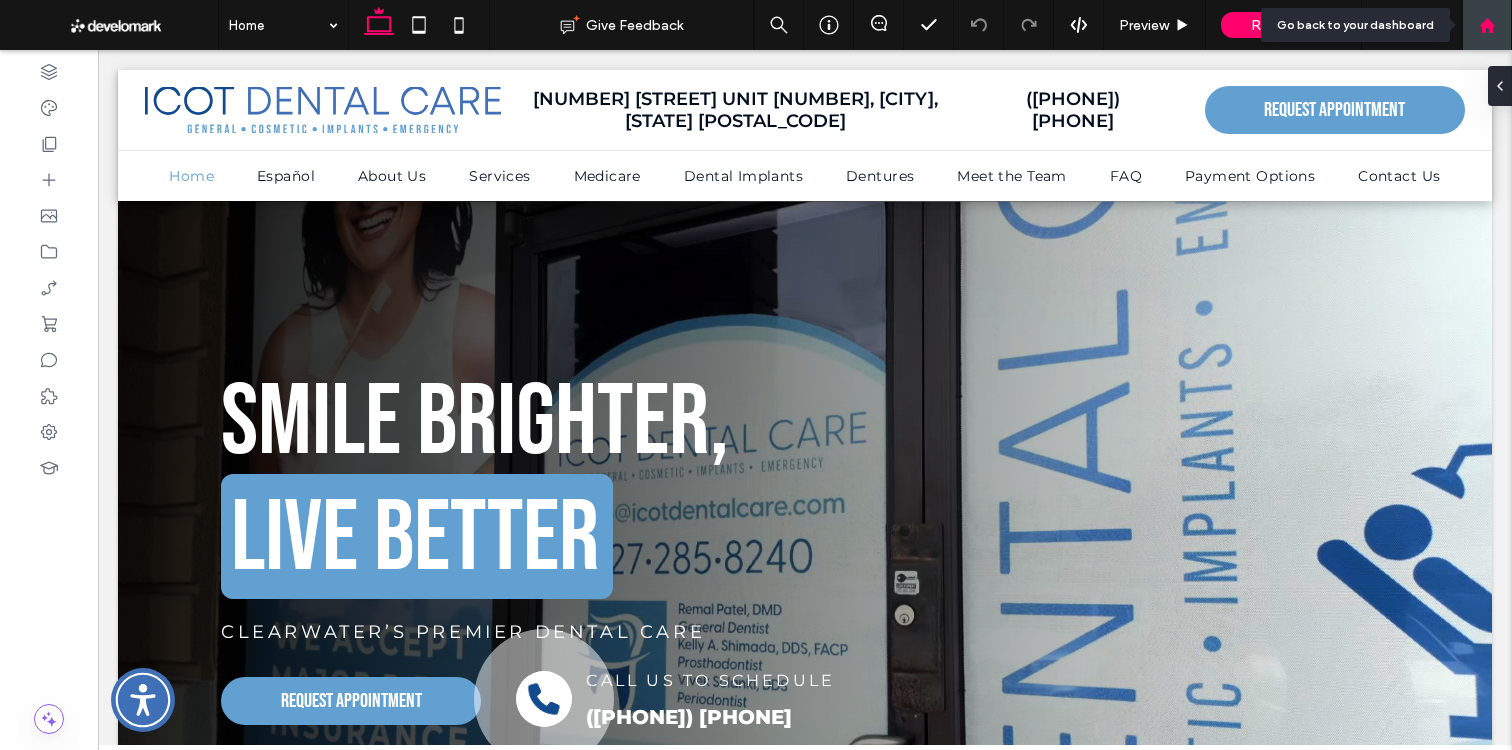 click at bounding box center [1487, 25] 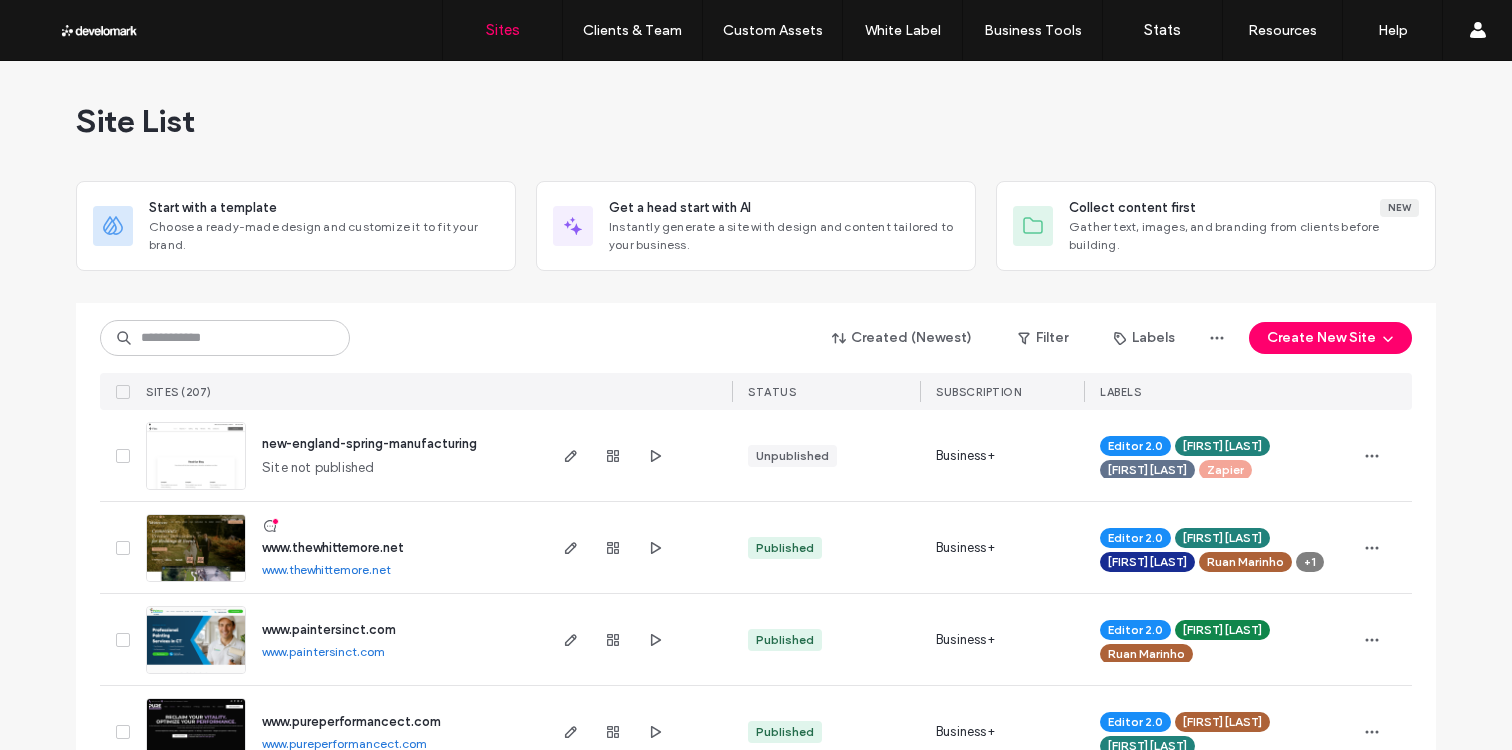 scroll, scrollTop: 0, scrollLeft: 0, axis: both 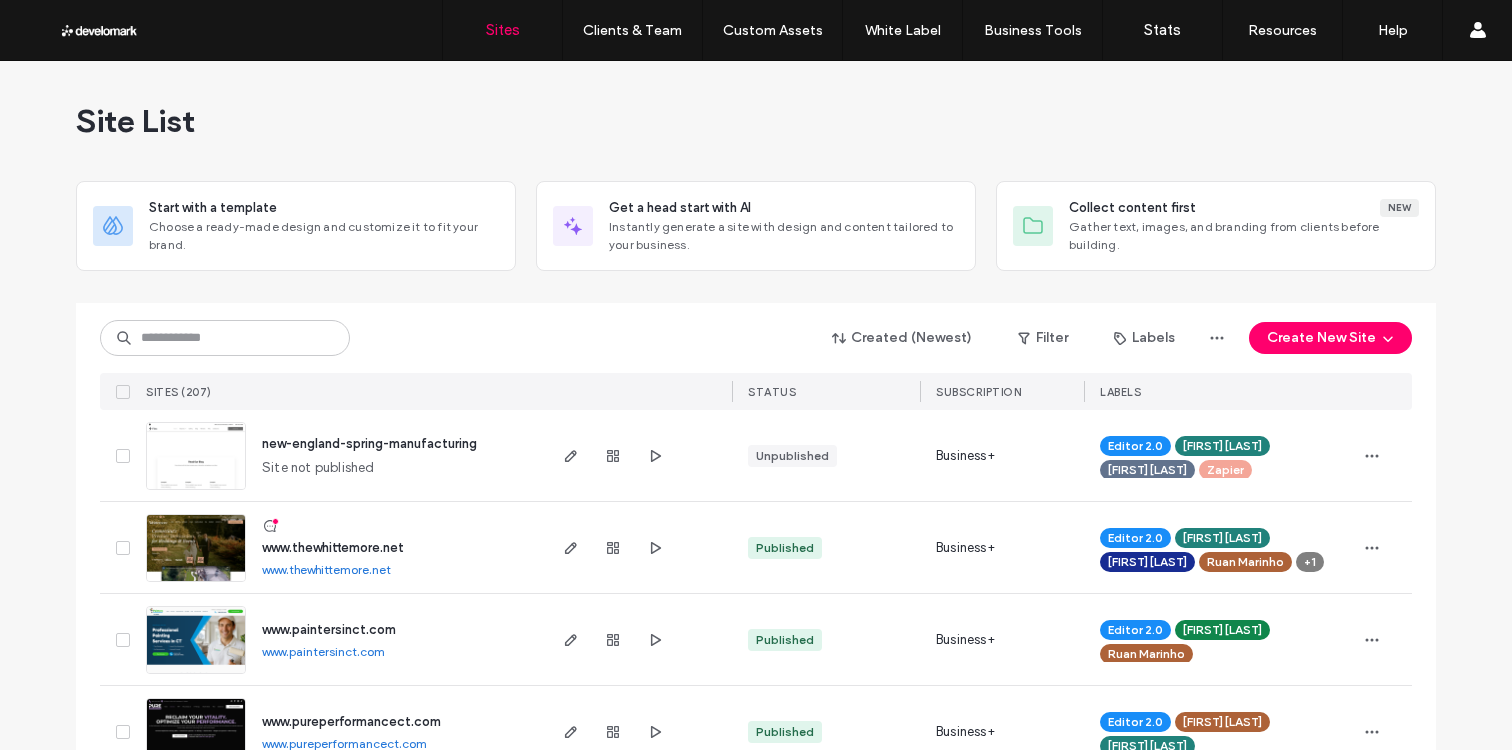click on "SITES (207)" at bounding box center (340, 391) 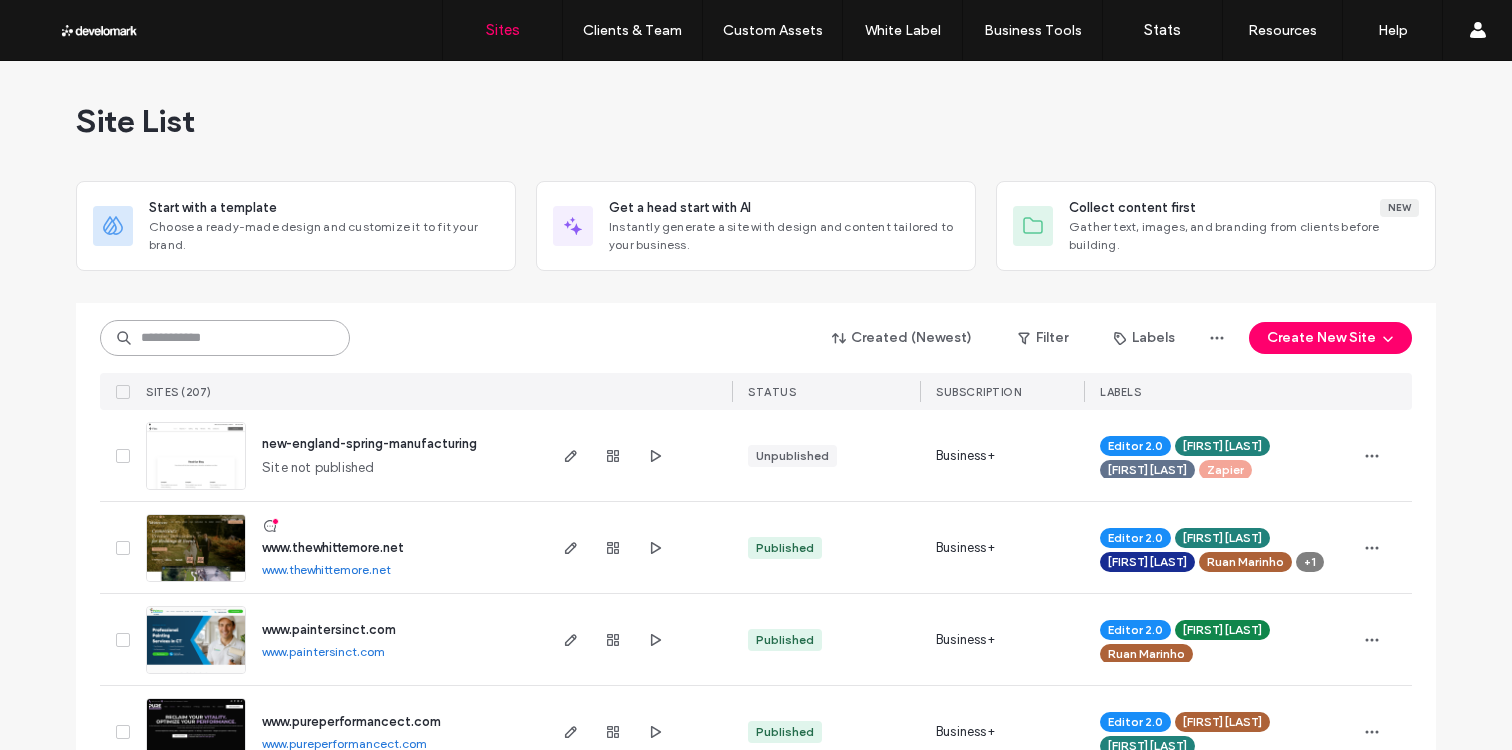 click at bounding box center [225, 338] 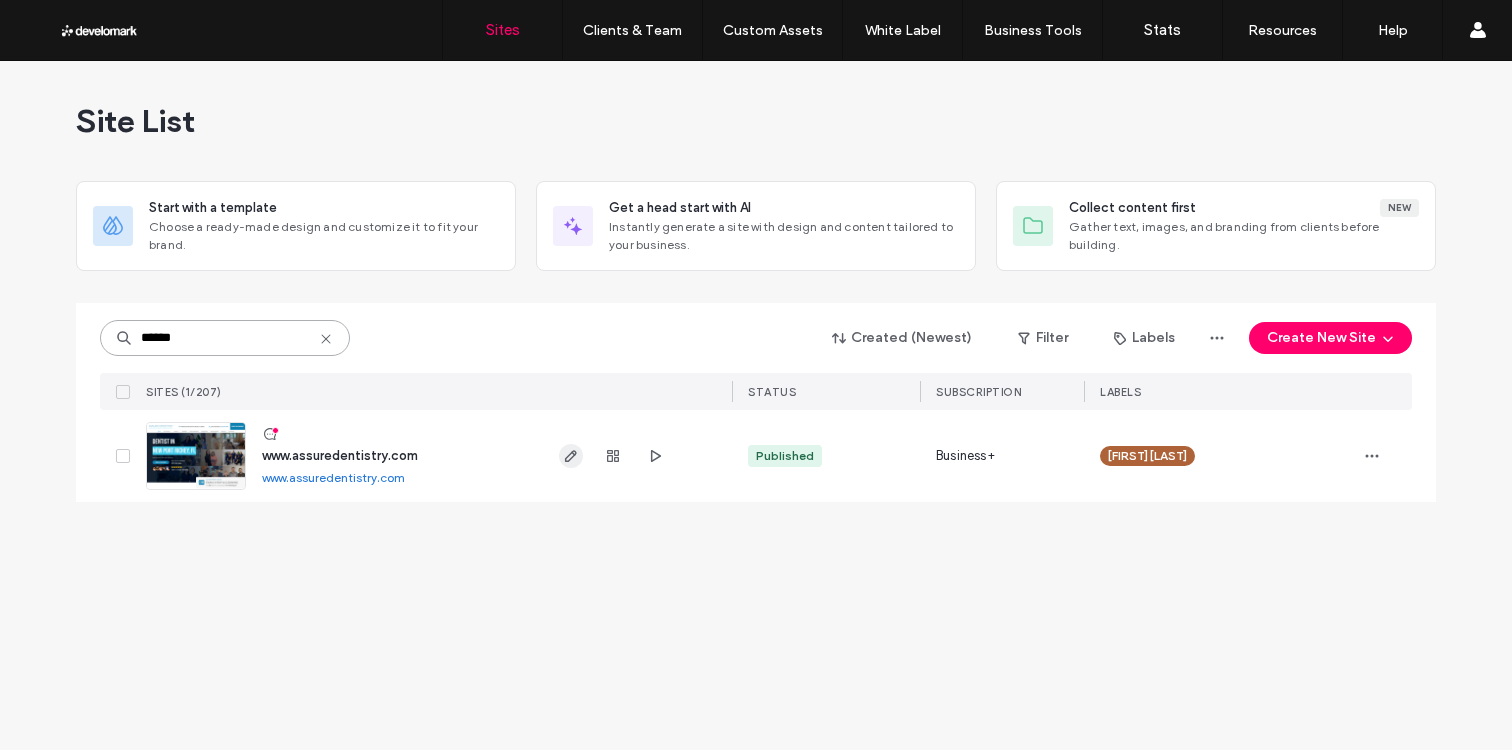 type on "******" 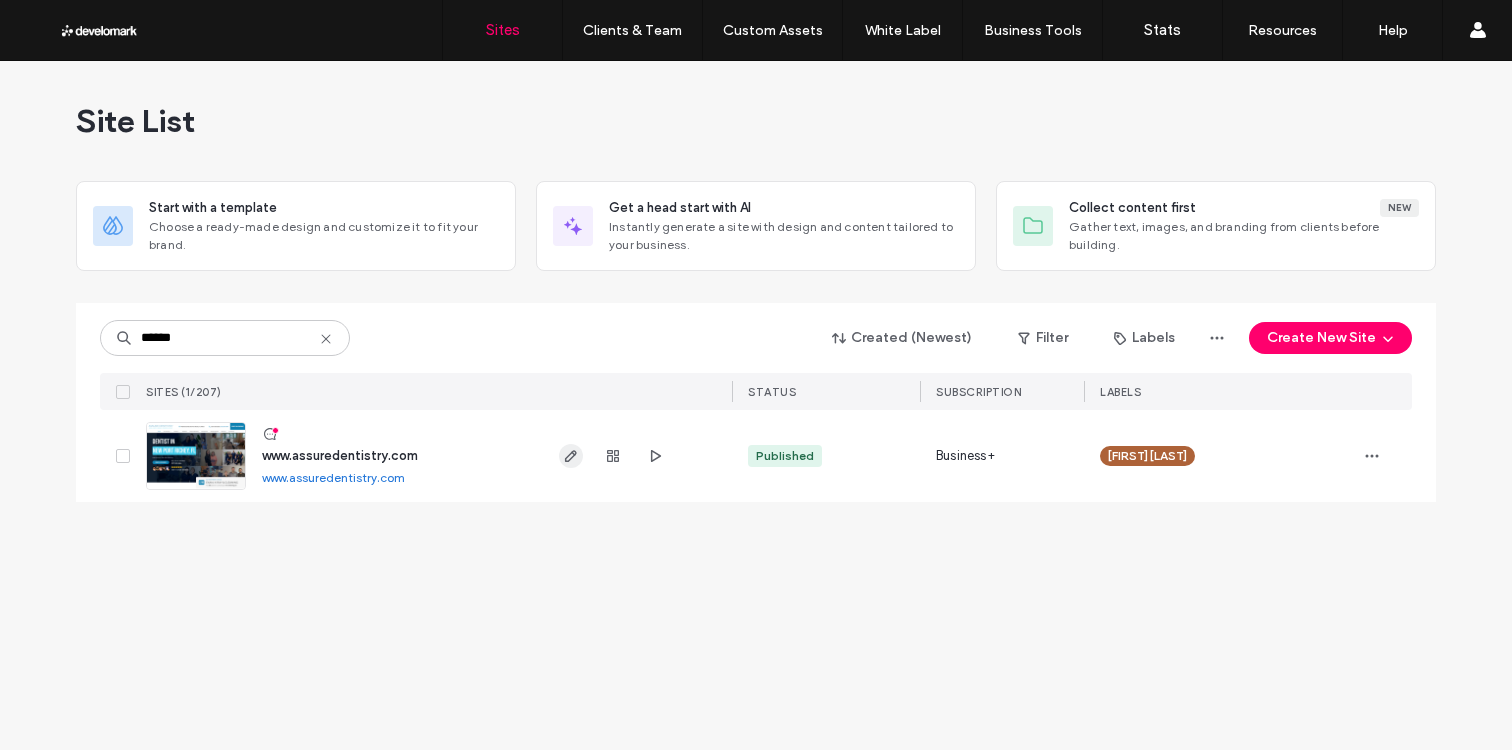 click 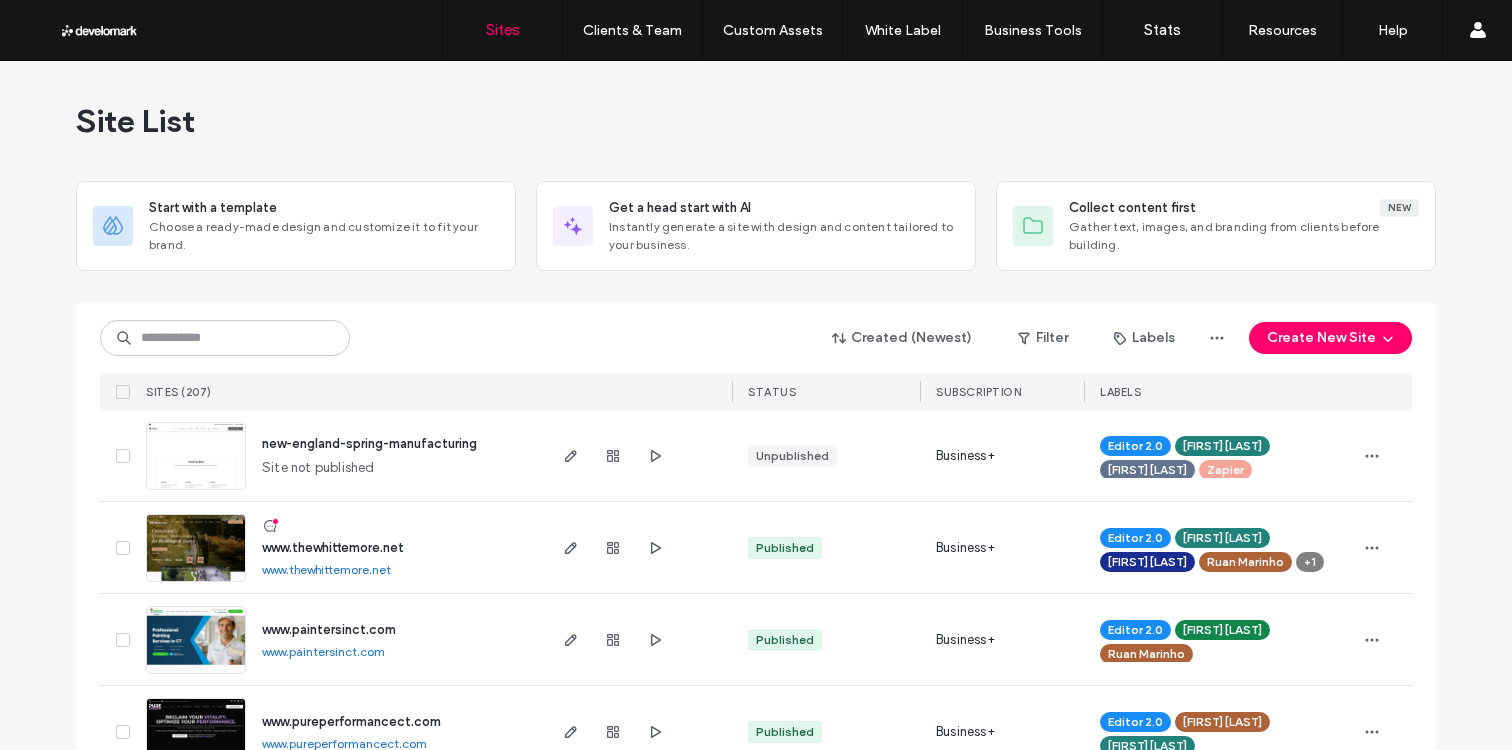 scroll, scrollTop: 0, scrollLeft: 0, axis: both 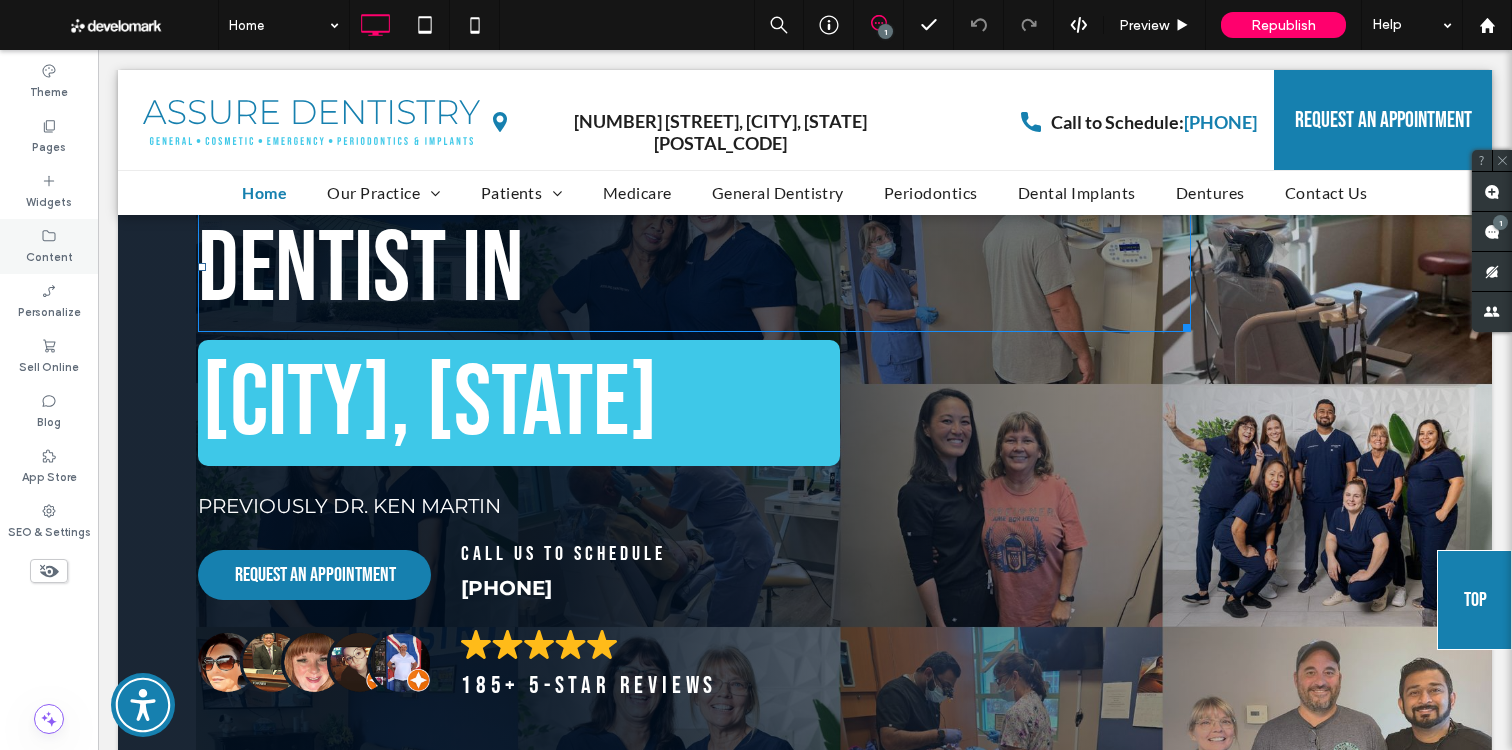 click on "Content" at bounding box center [49, 246] 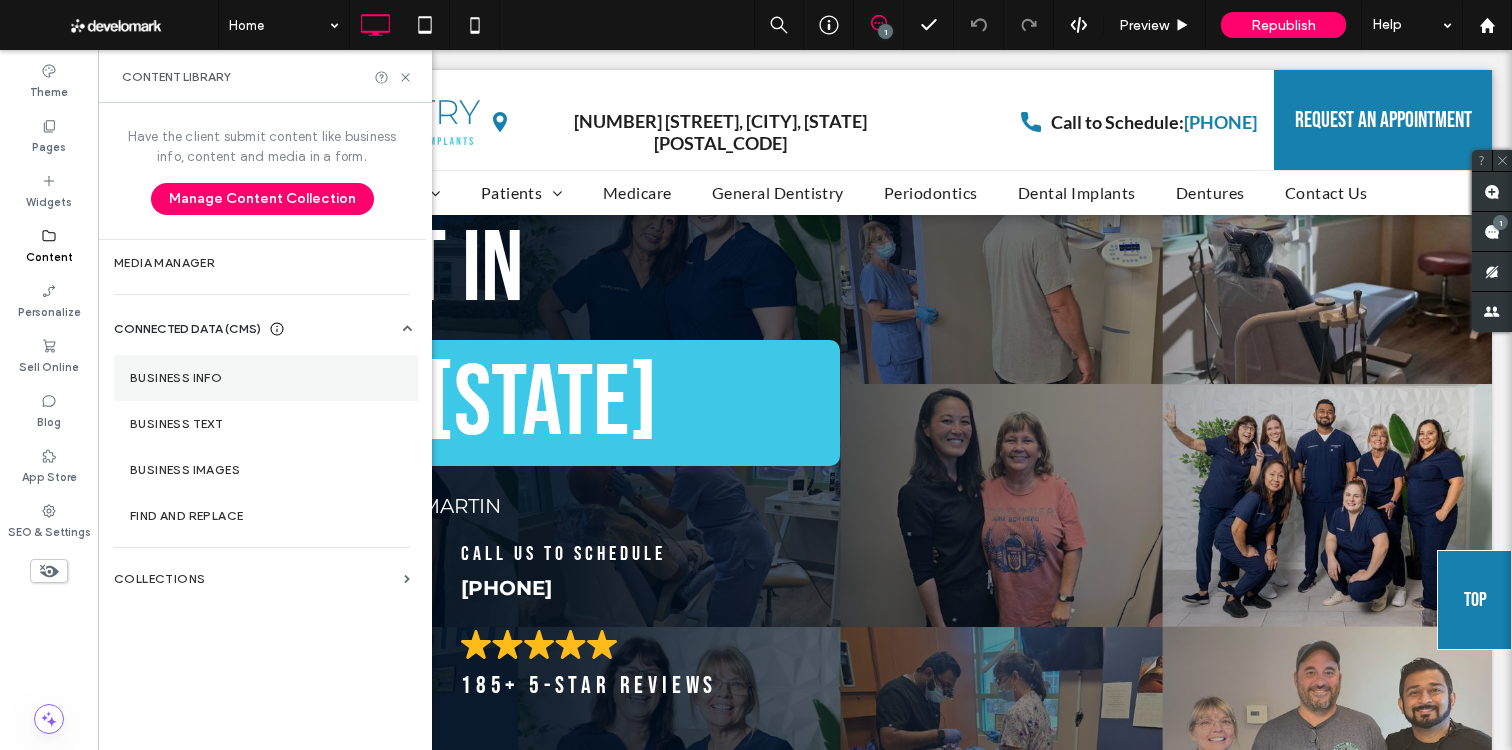 scroll, scrollTop: 0, scrollLeft: 0, axis: both 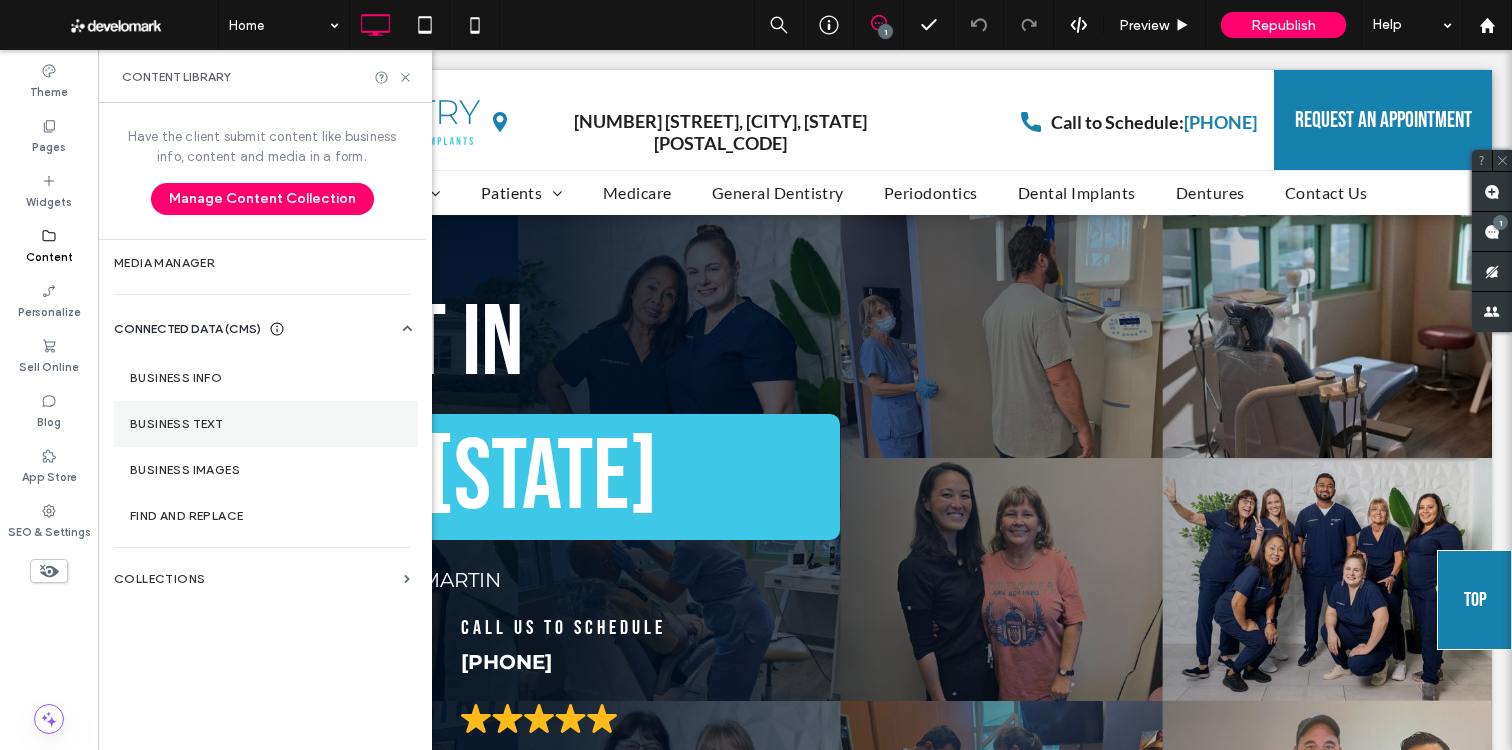 click on "Business Text" at bounding box center (266, 424) 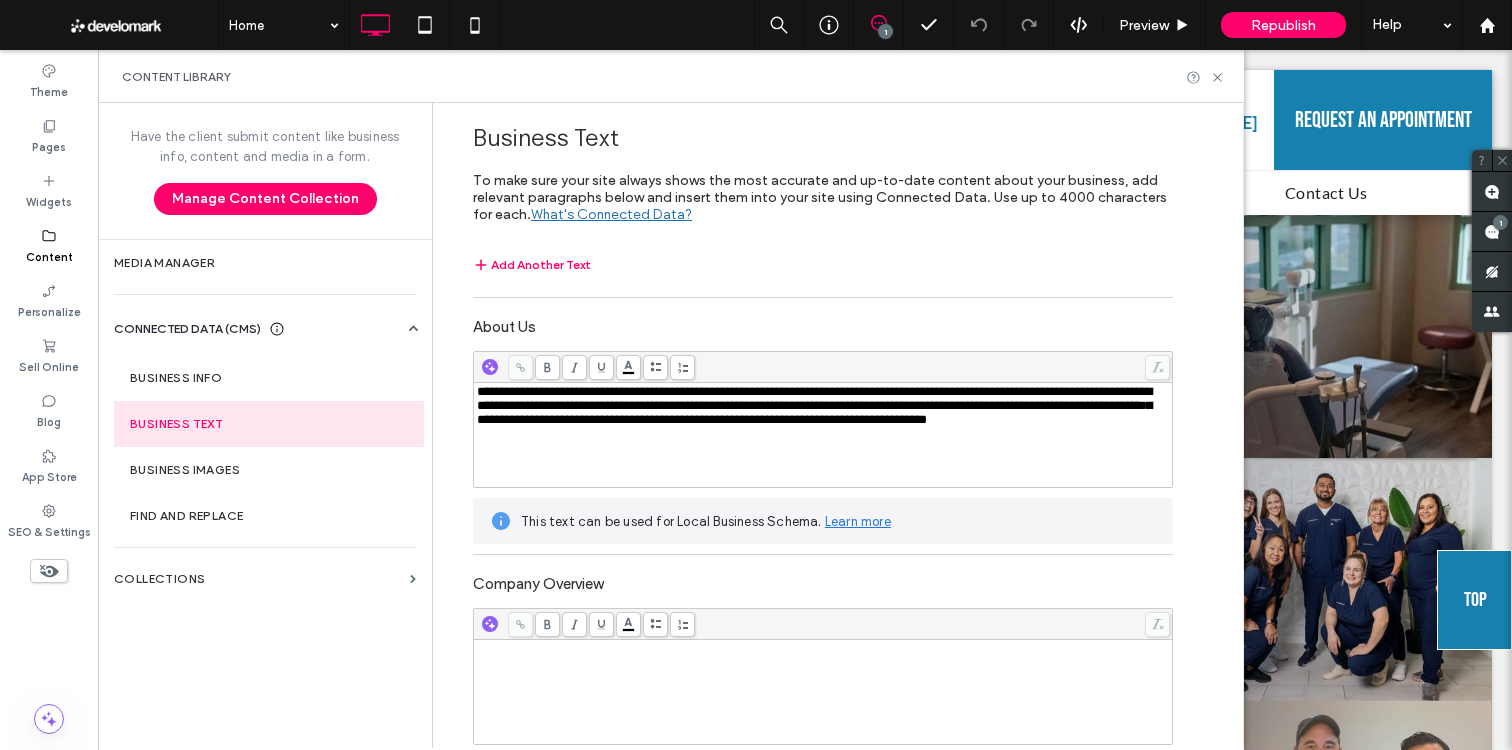 scroll, scrollTop: 4864, scrollLeft: 0, axis: vertical 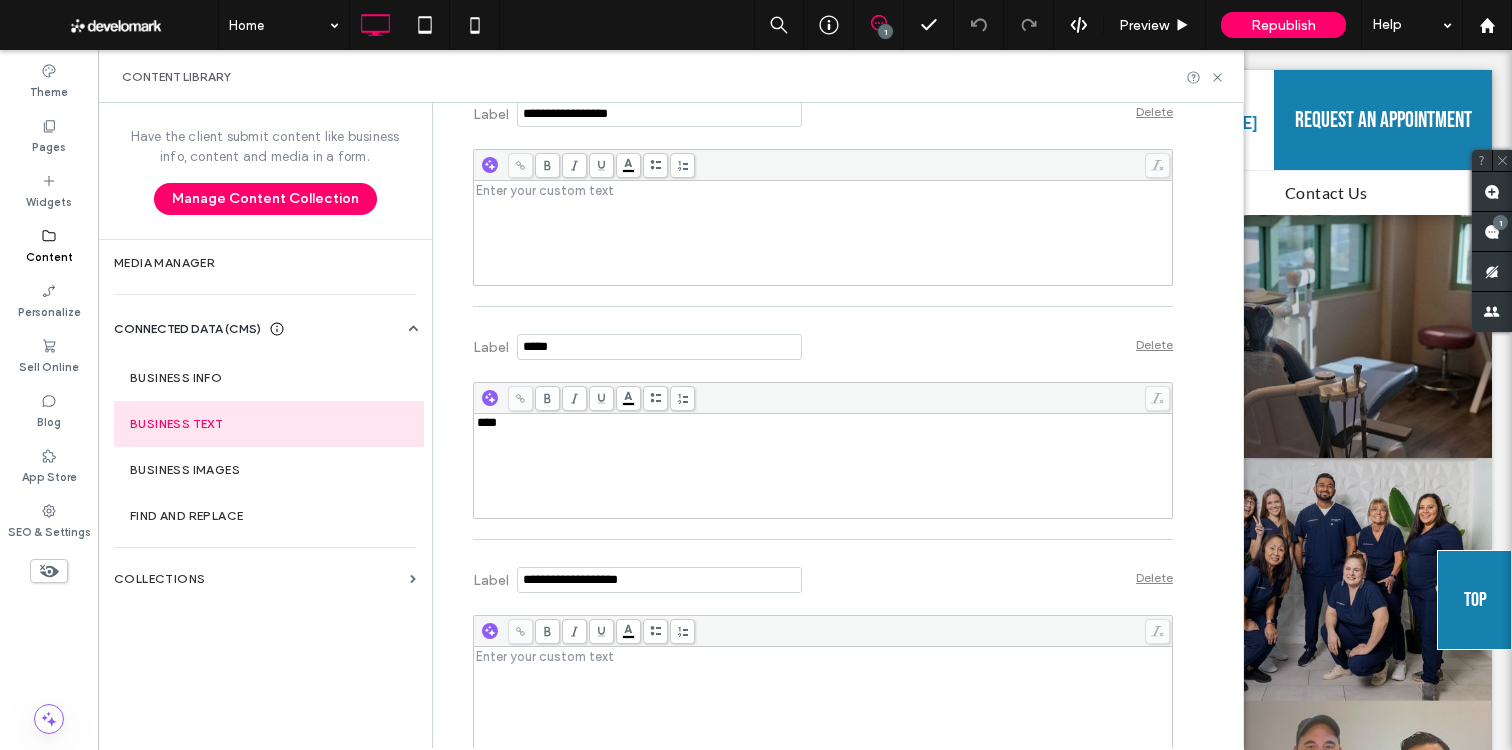 click on "****" at bounding box center [823, 466] 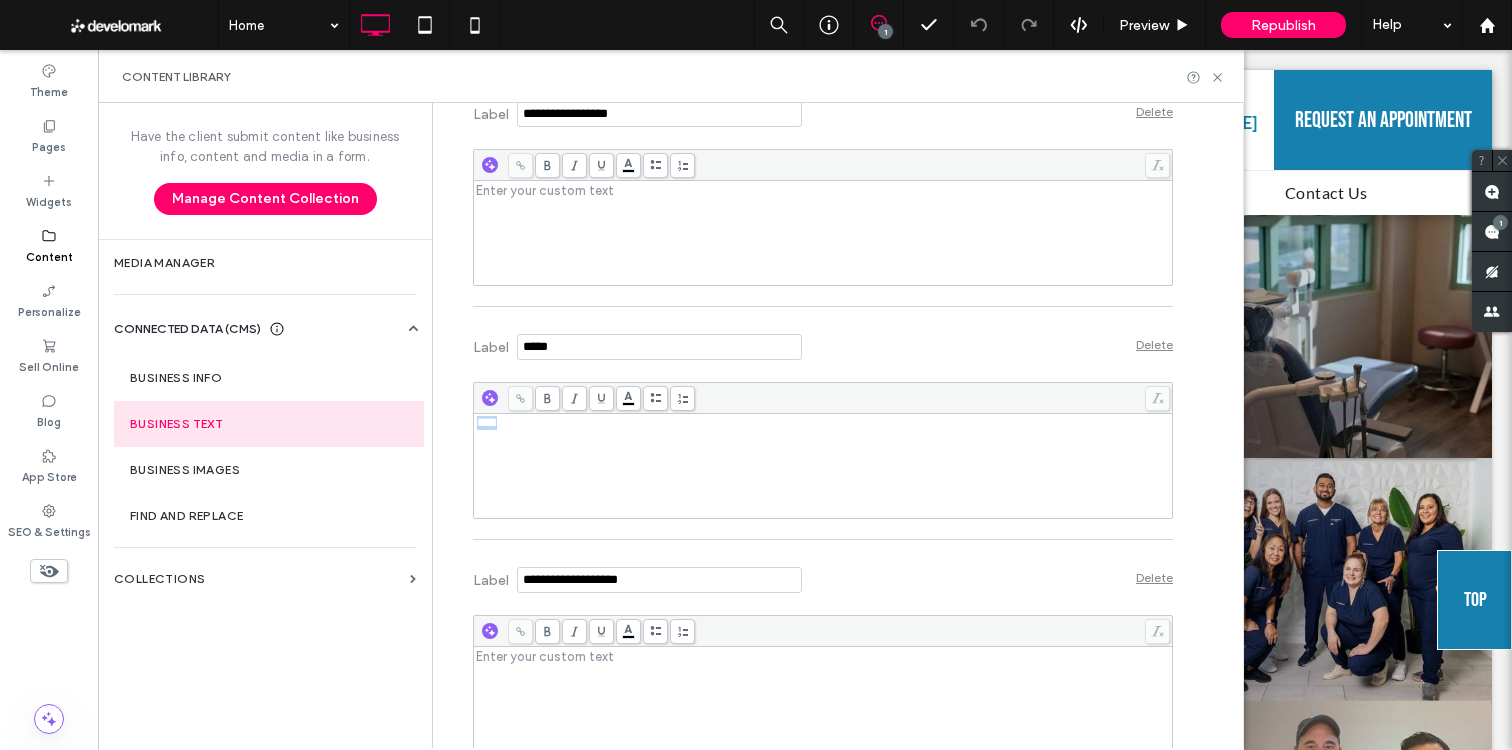 drag, startPoint x: 509, startPoint y: 431, endPoint x: 403, endPoint y: 415, distance: 107.200745 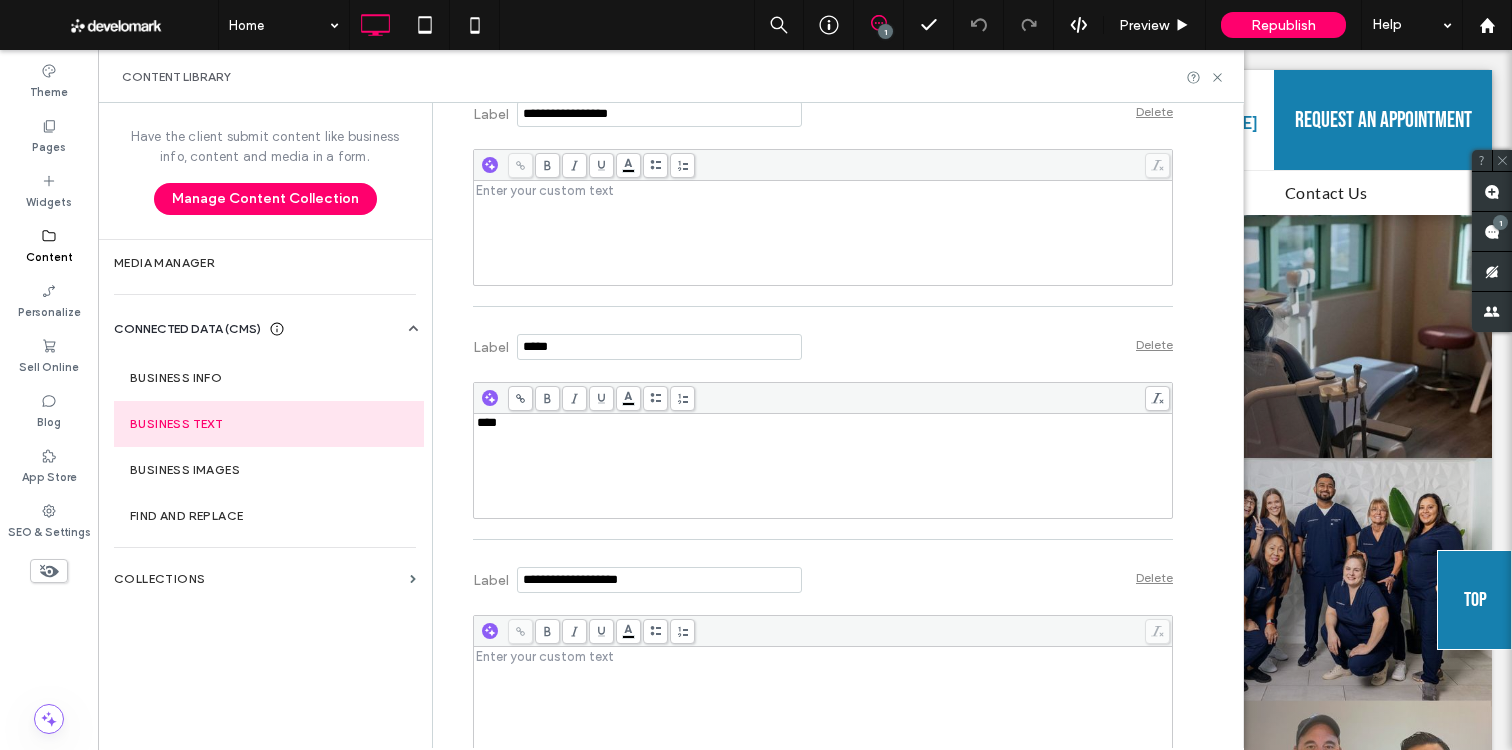 type 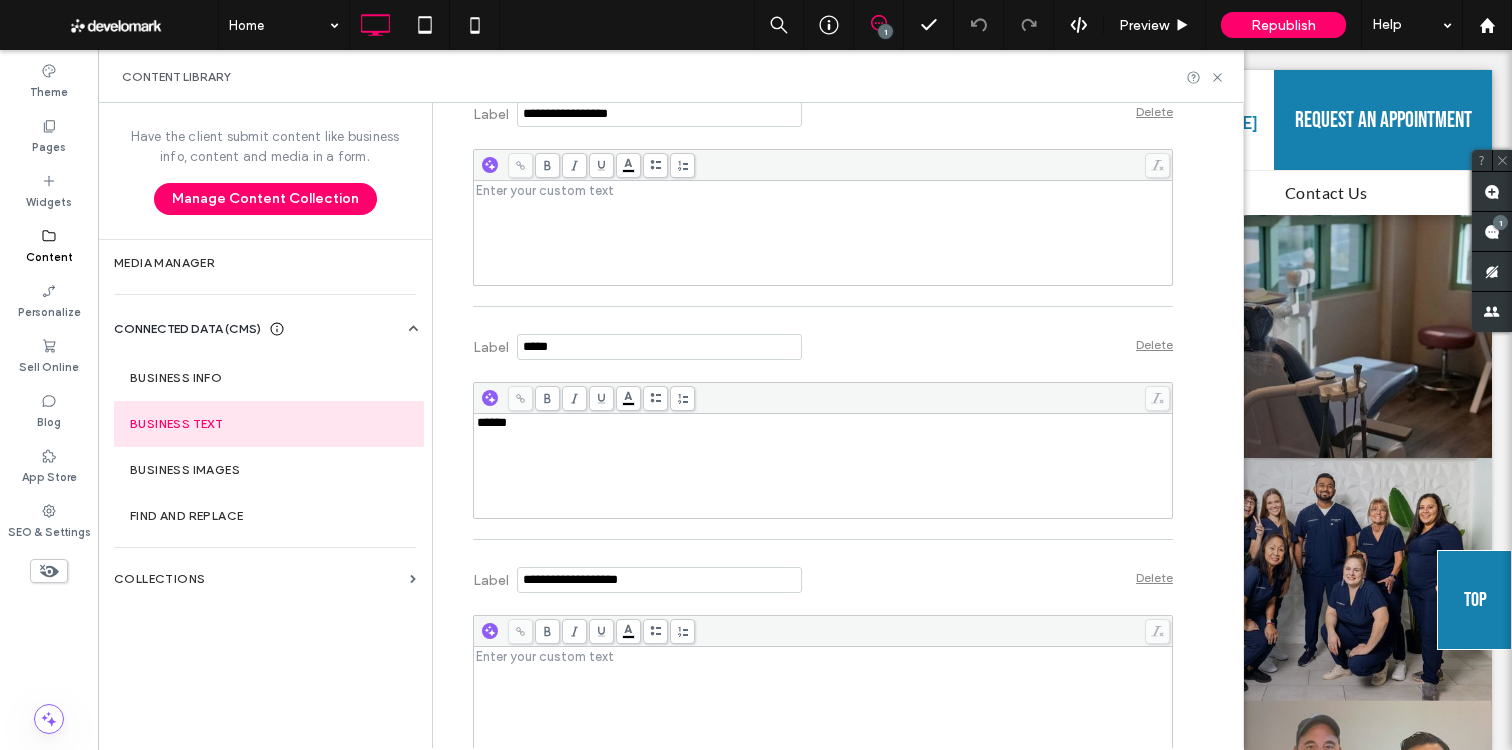 click on "Label Delete" at bounding box center (823, 344) 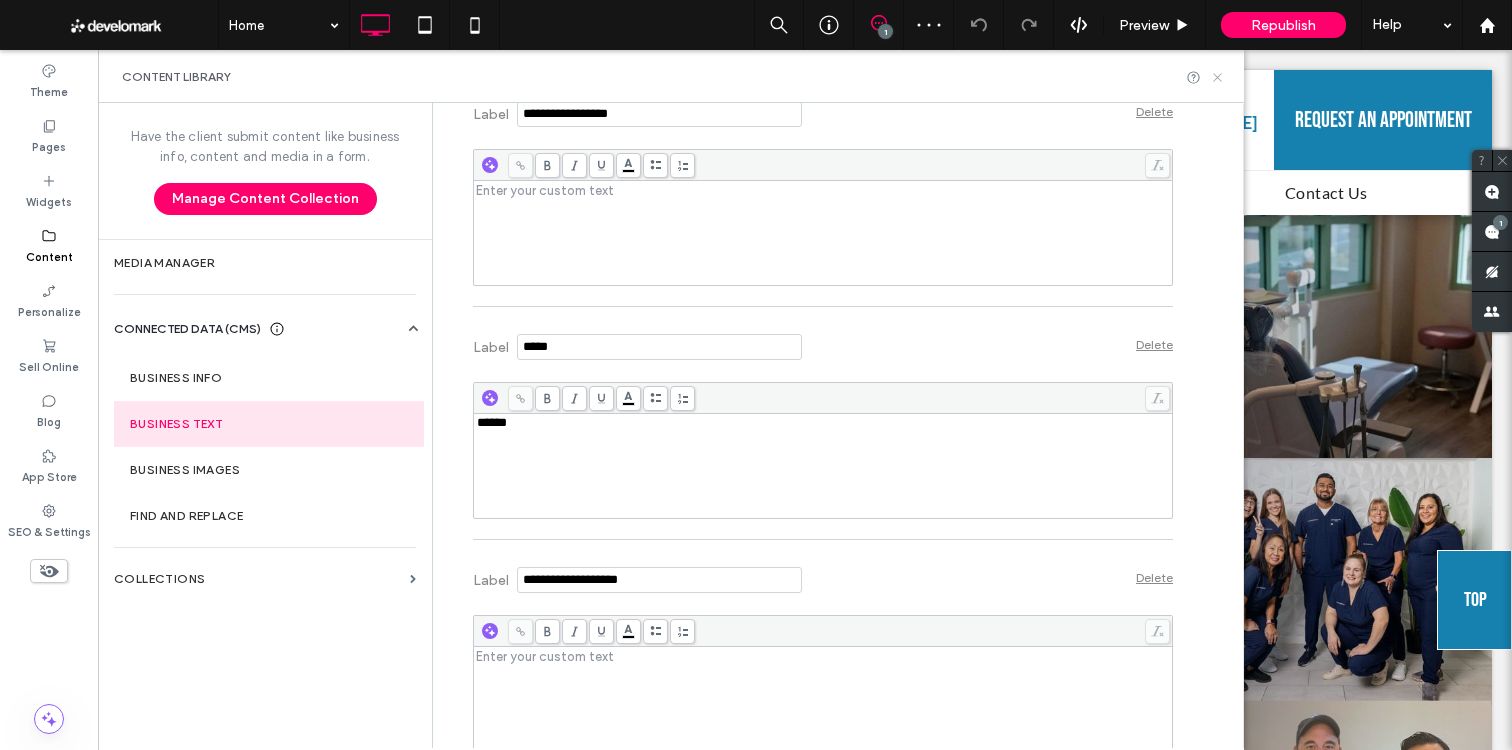 click 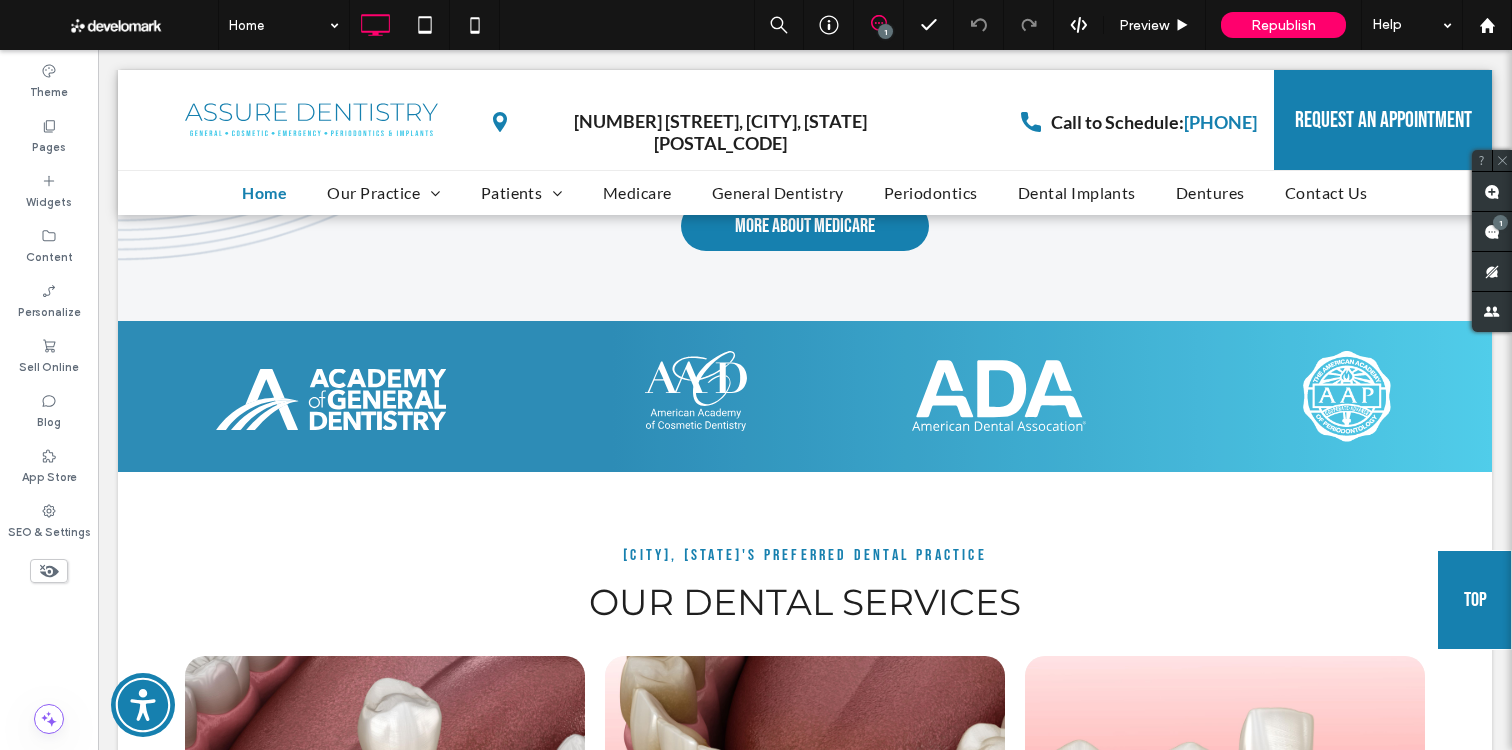 scroll, scrollTop: 3676, scrollLeft: 0, axis: vertical 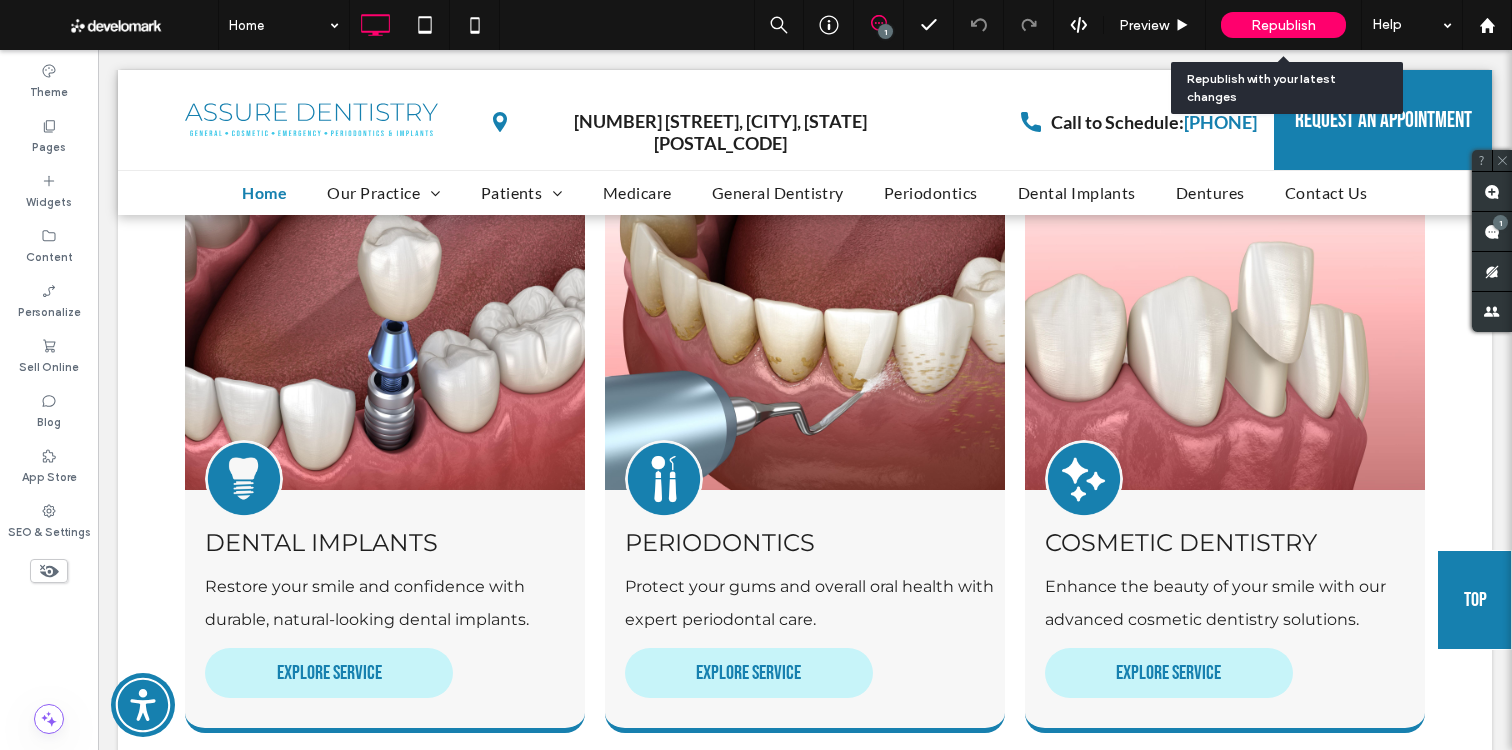 click on "Republish" at bounding box center (1283, 25) 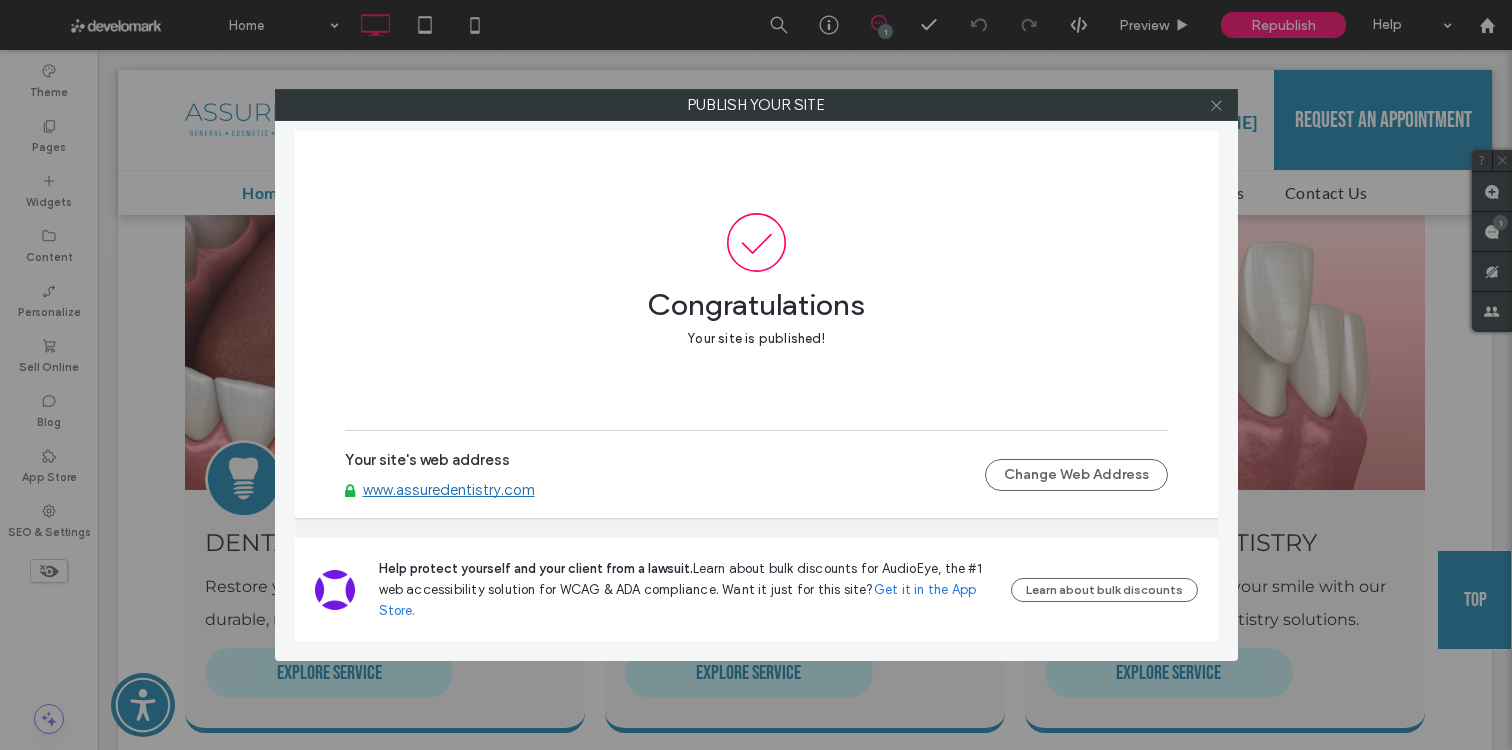 click at bounding box center [1216, 105] 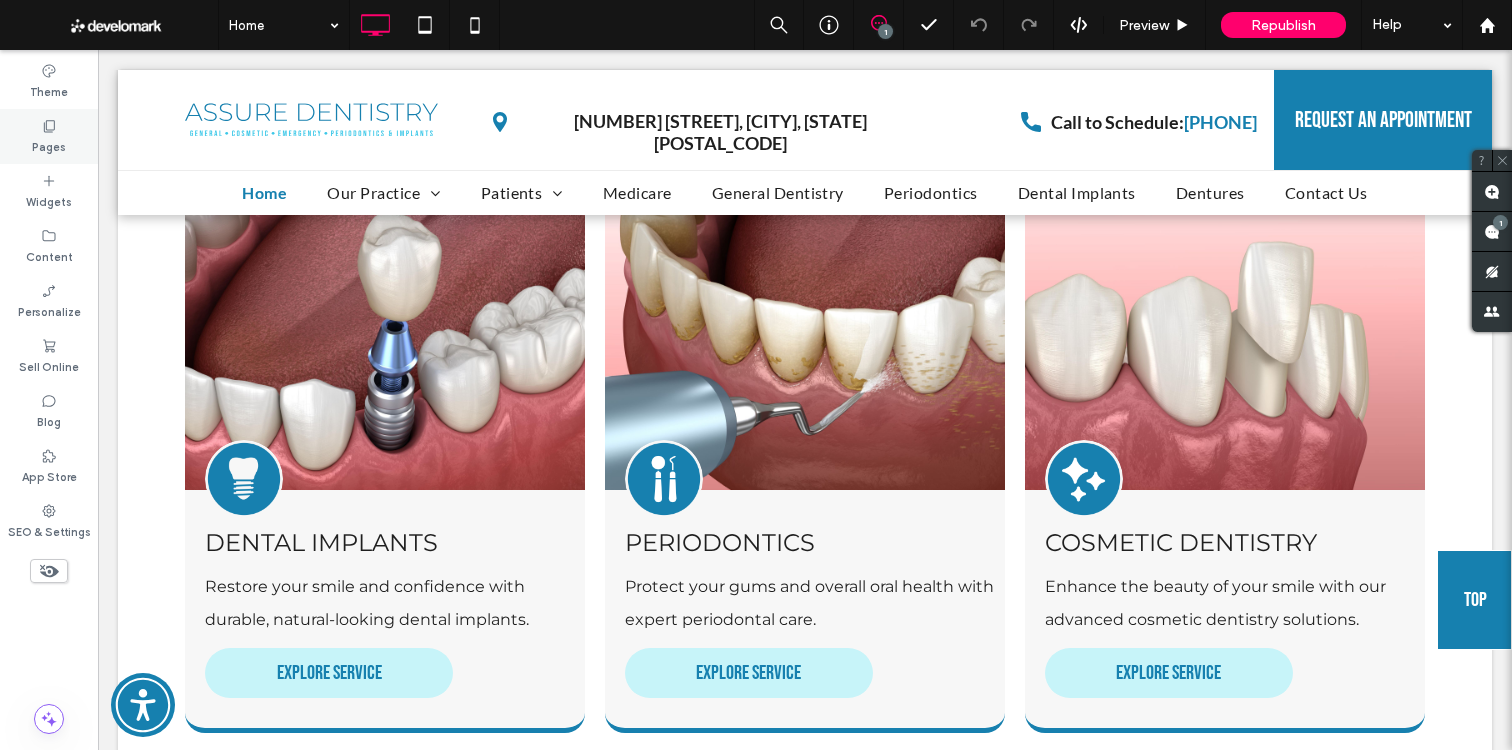 click on "Pages" at bounding box center [49, 145] 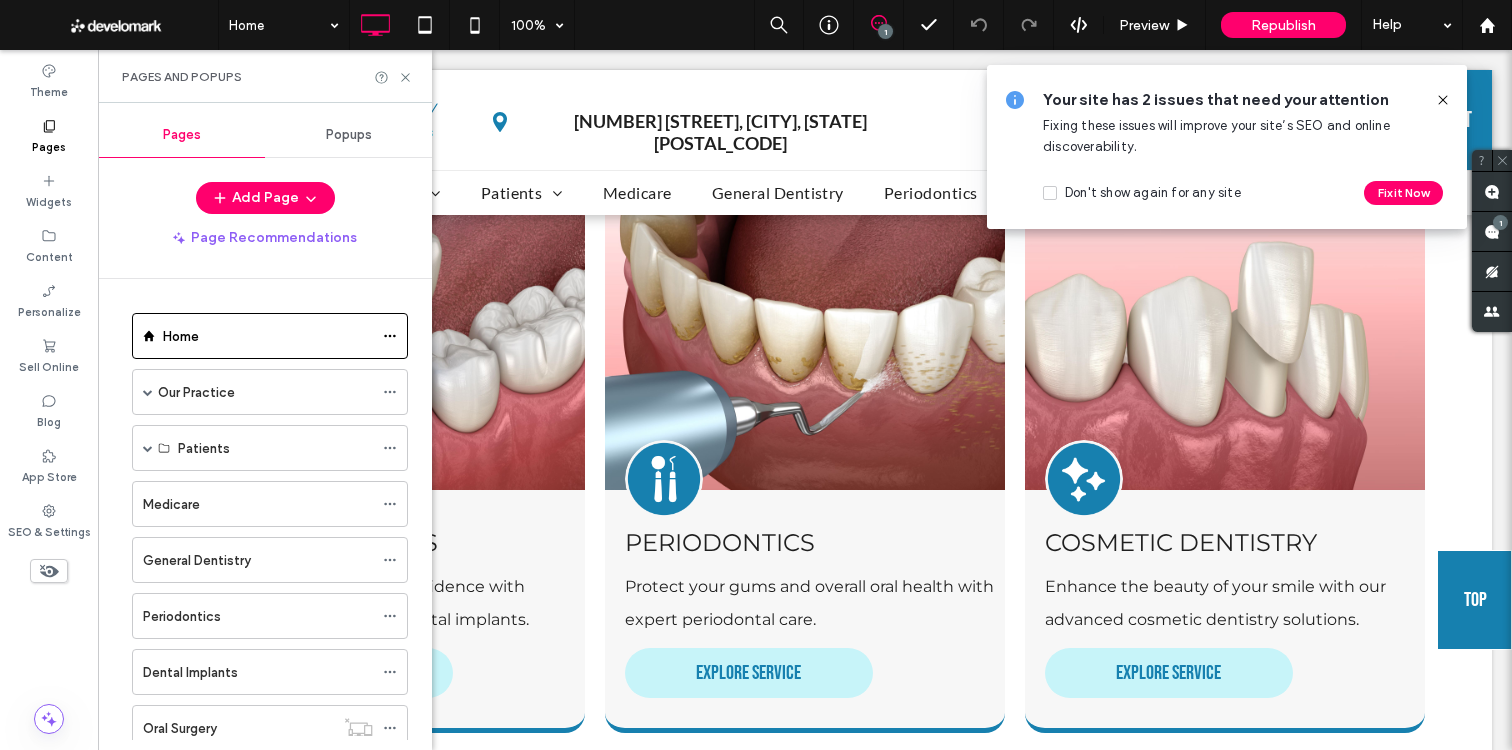 click on "Popups" at bounding box center [349, 135] 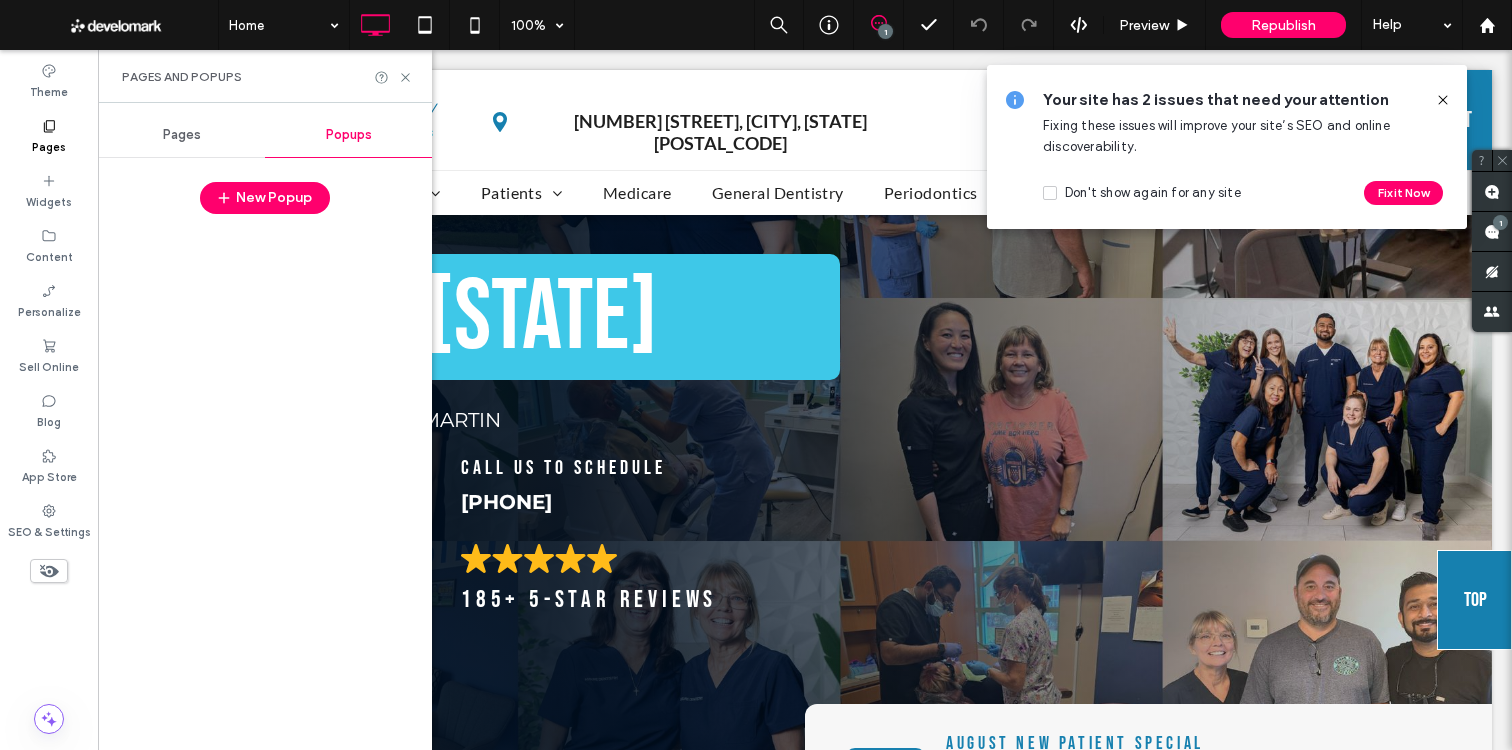 scroll, scrollTop: 0, scrollLeft: 0, axis: both 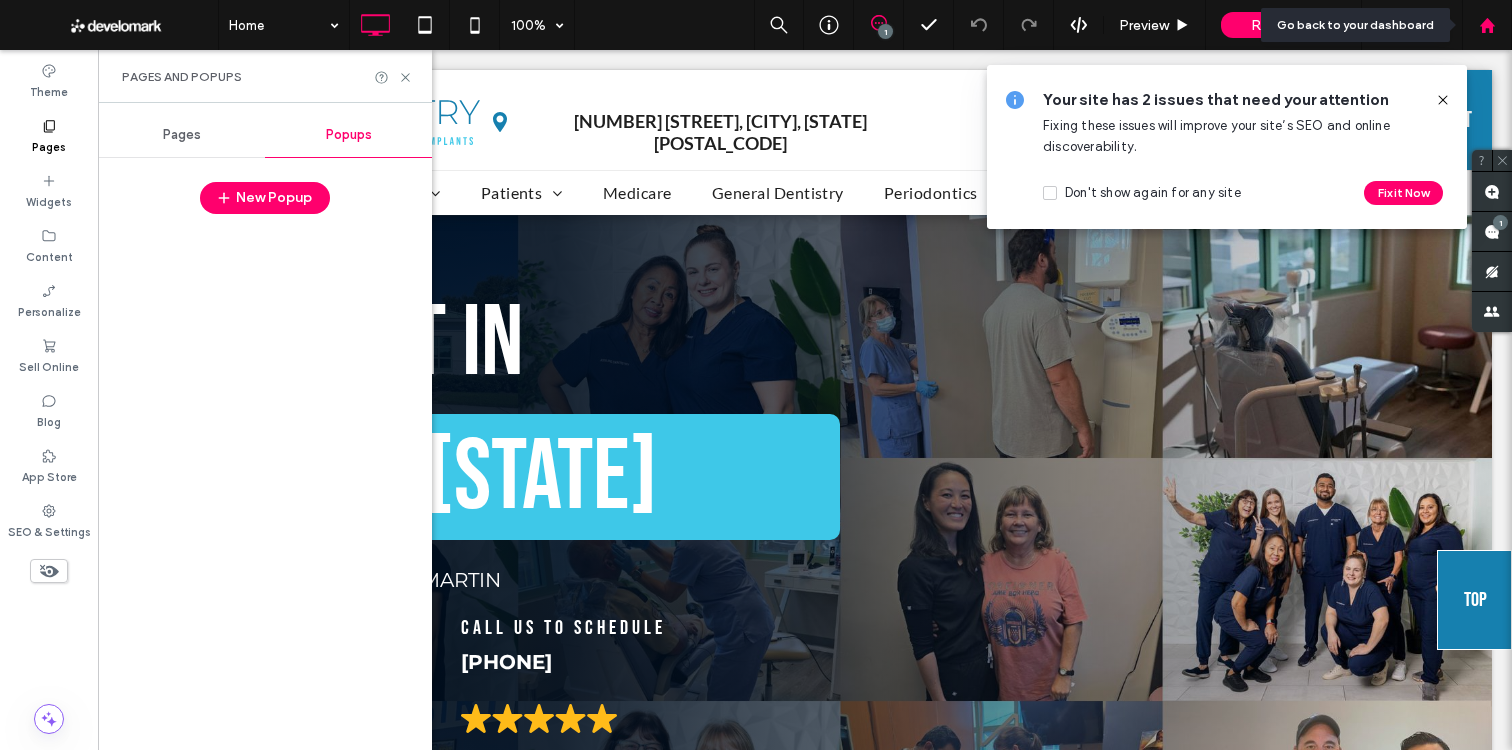 click 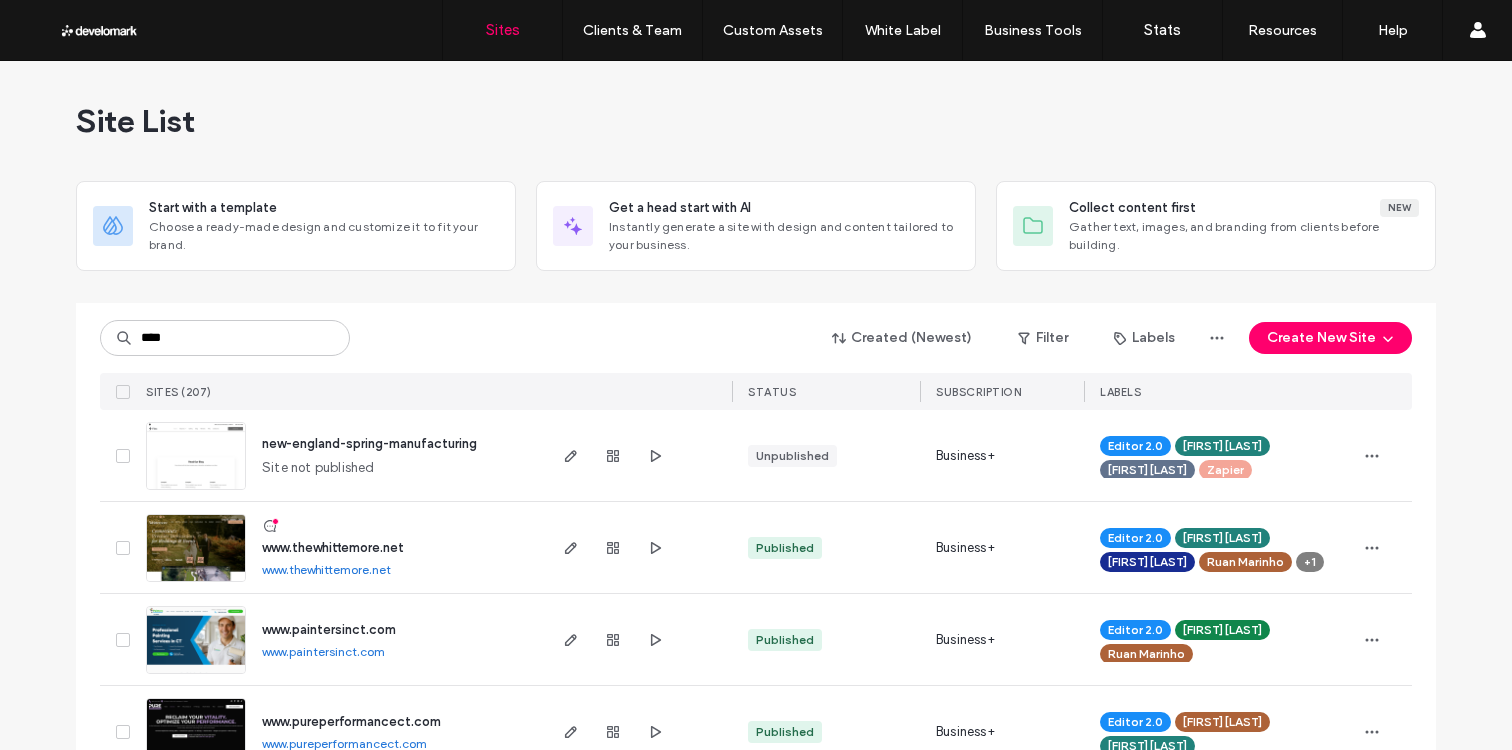 scroll, scrollTop: 0, scrollLeft: 0, axis: both 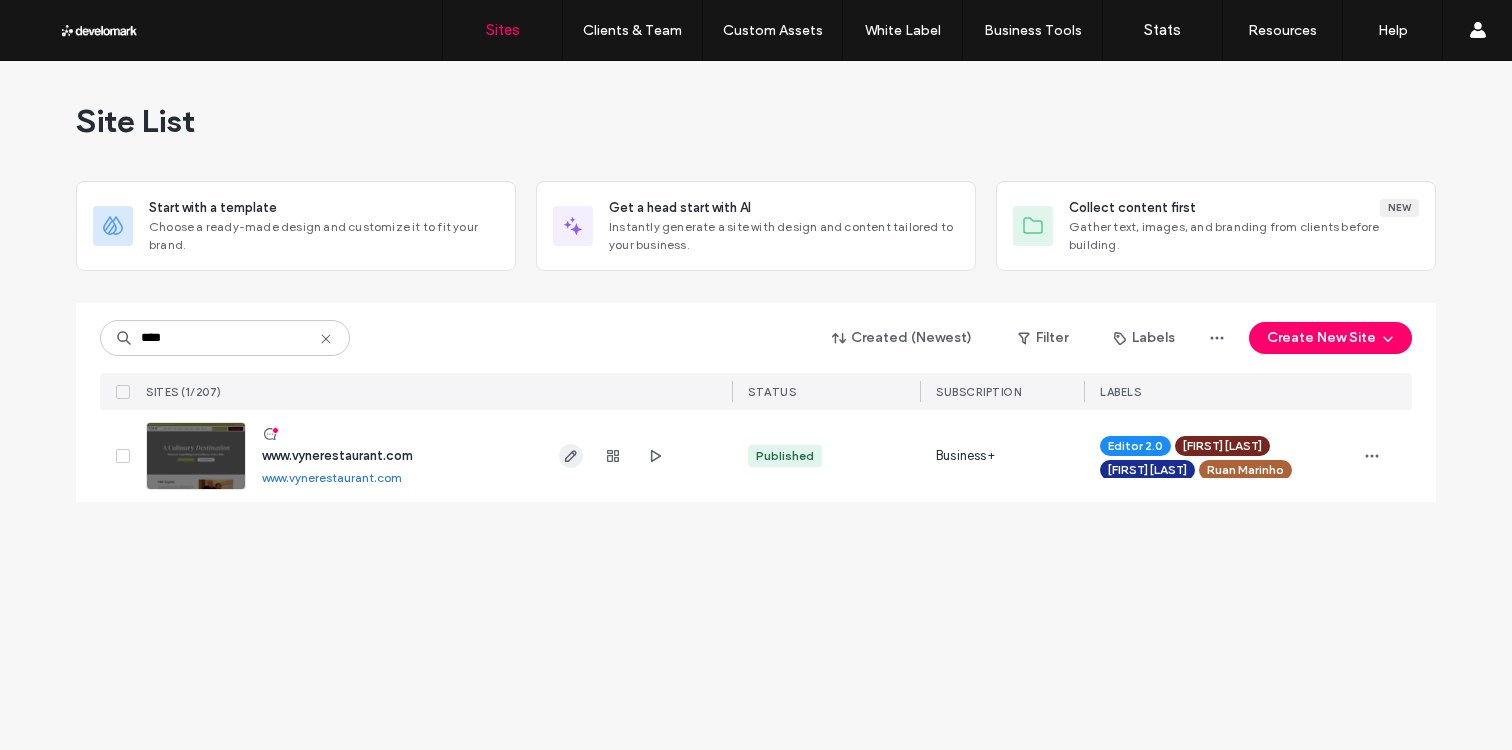 type on "****" 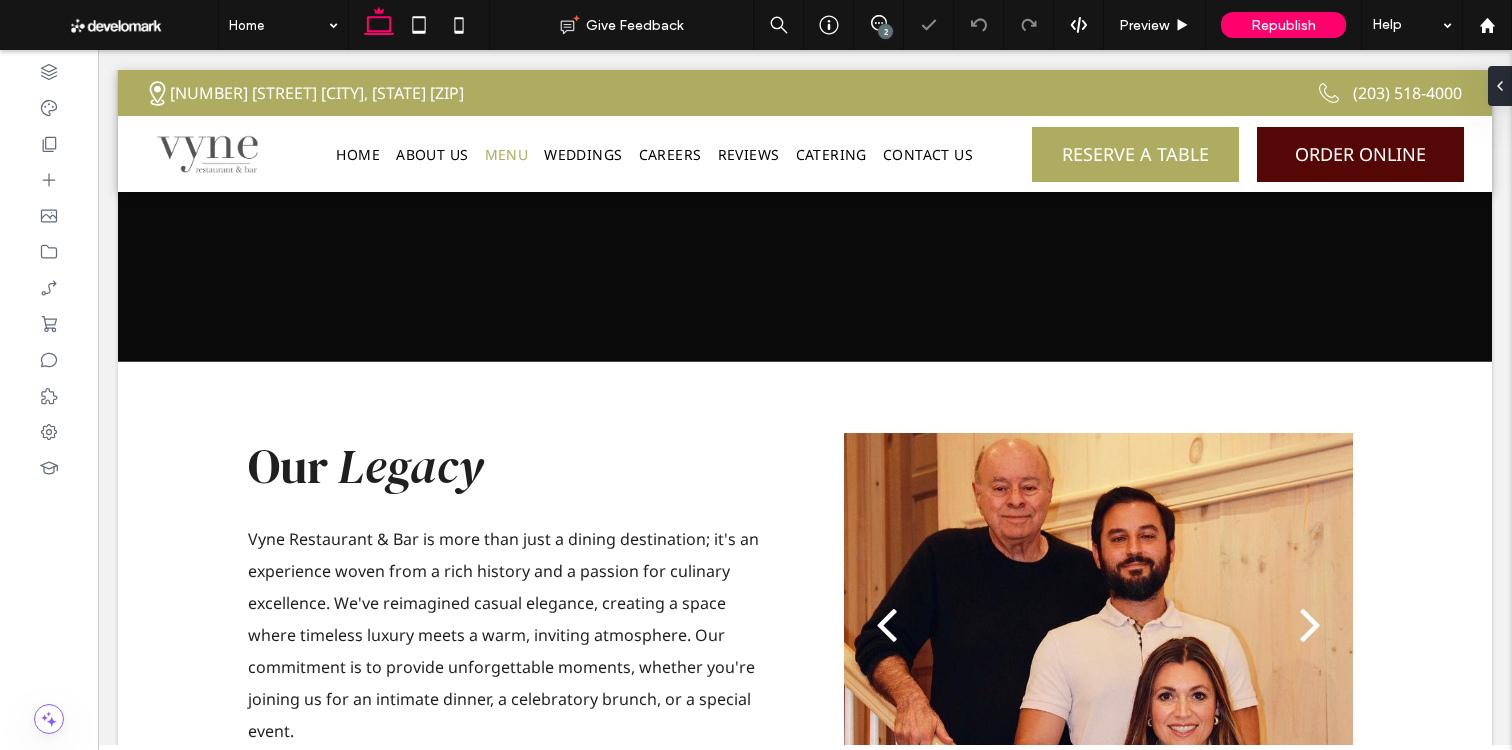 scroll, scrollTop: 2823, scrollLeft: 0, axis: vertical 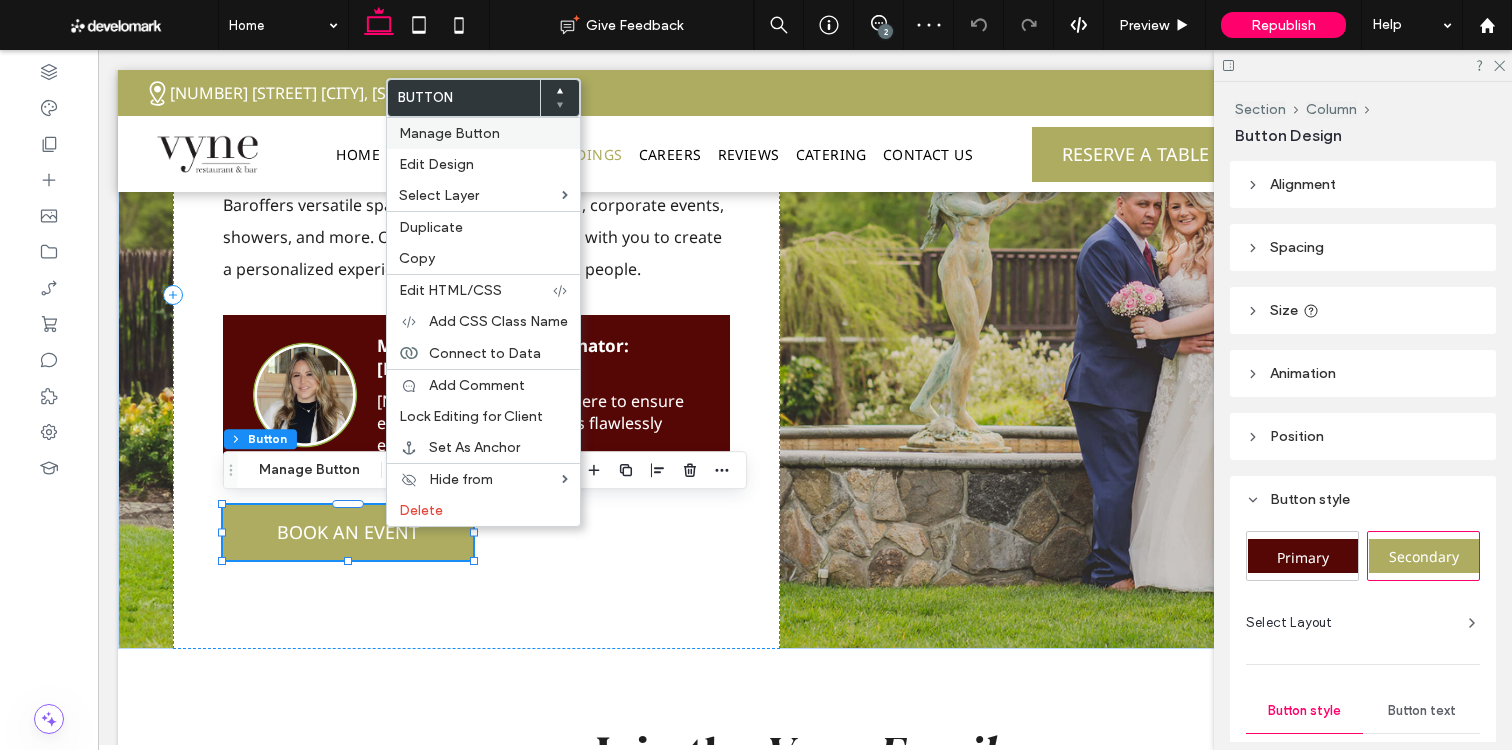 click on "Manage Button" at bounding box center (449, 133) 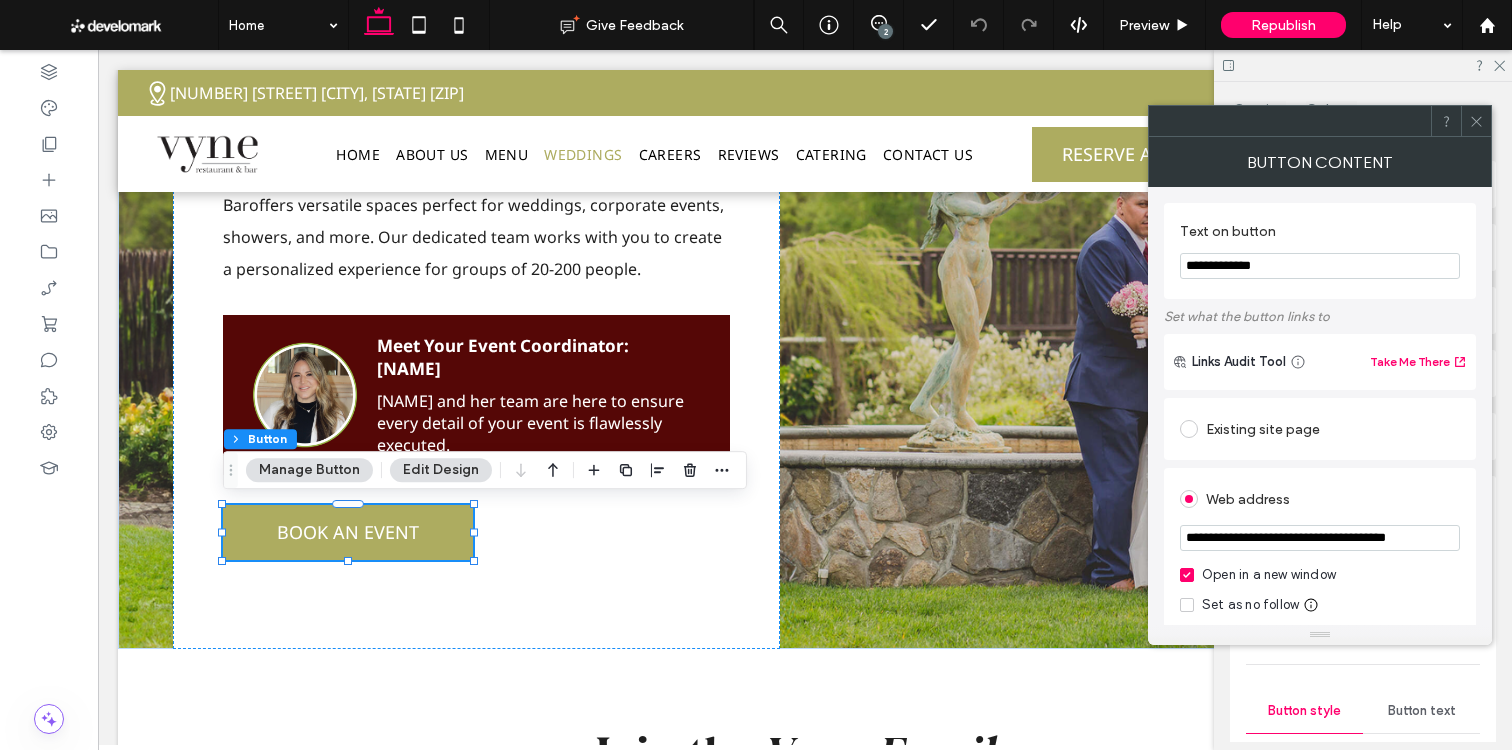 click on "**********" at bounding box center (1320, 538) 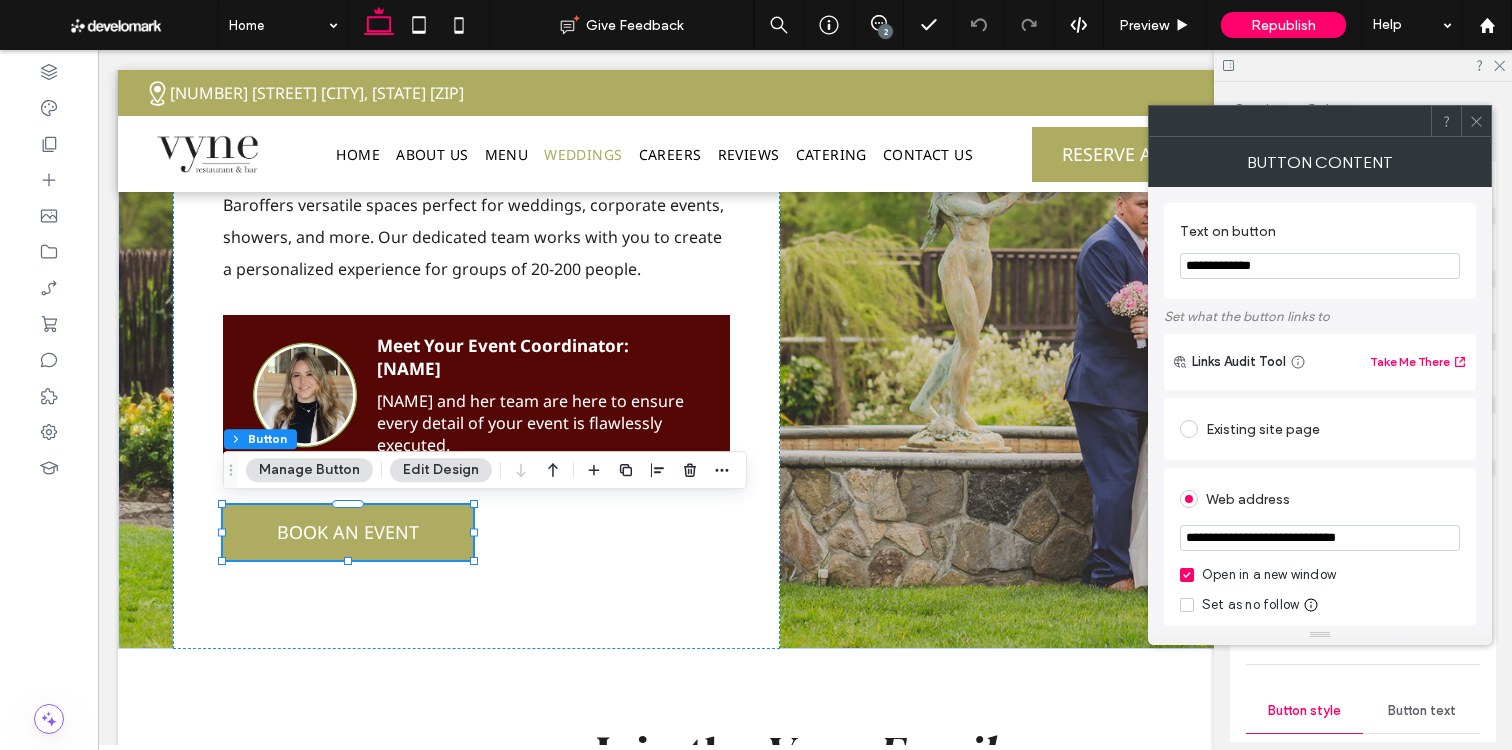 type on "**********" 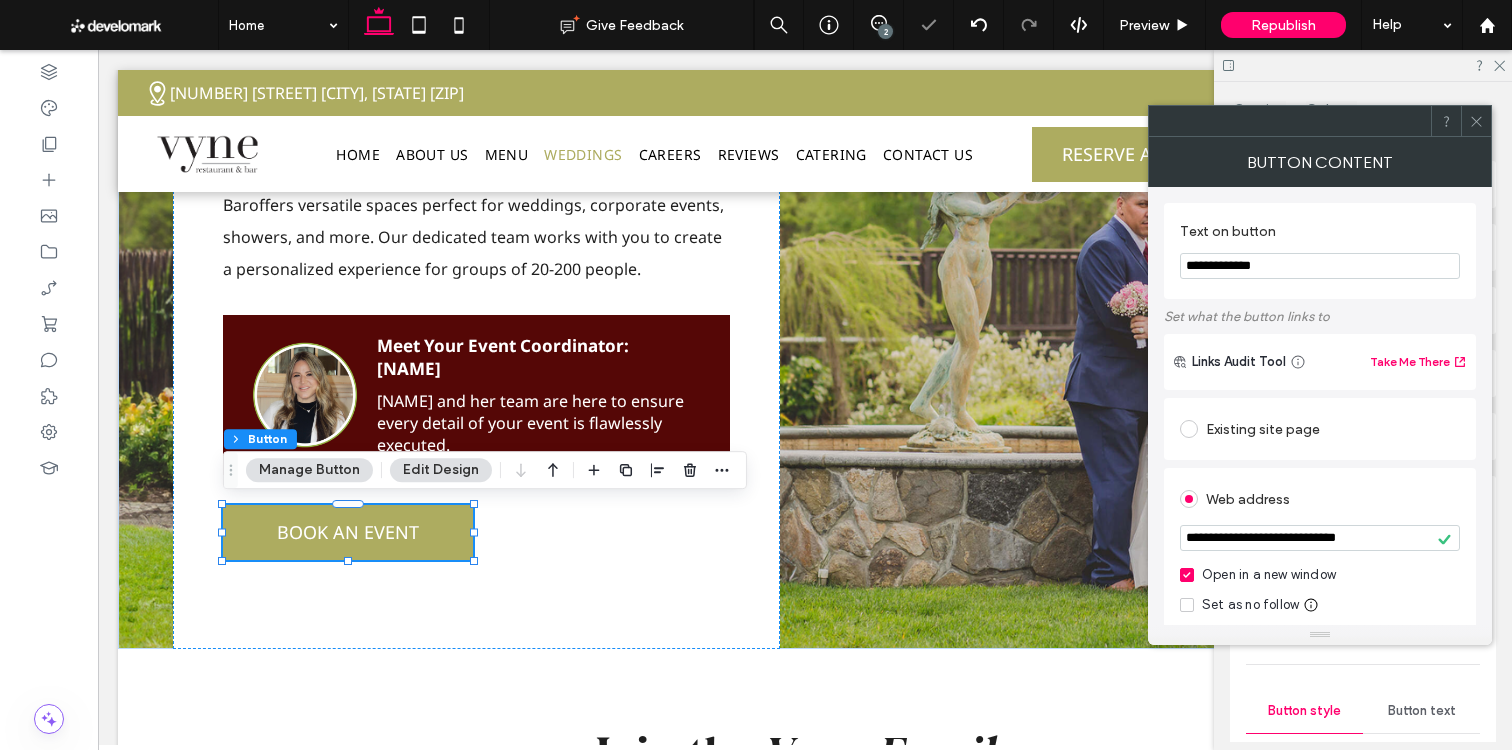 click 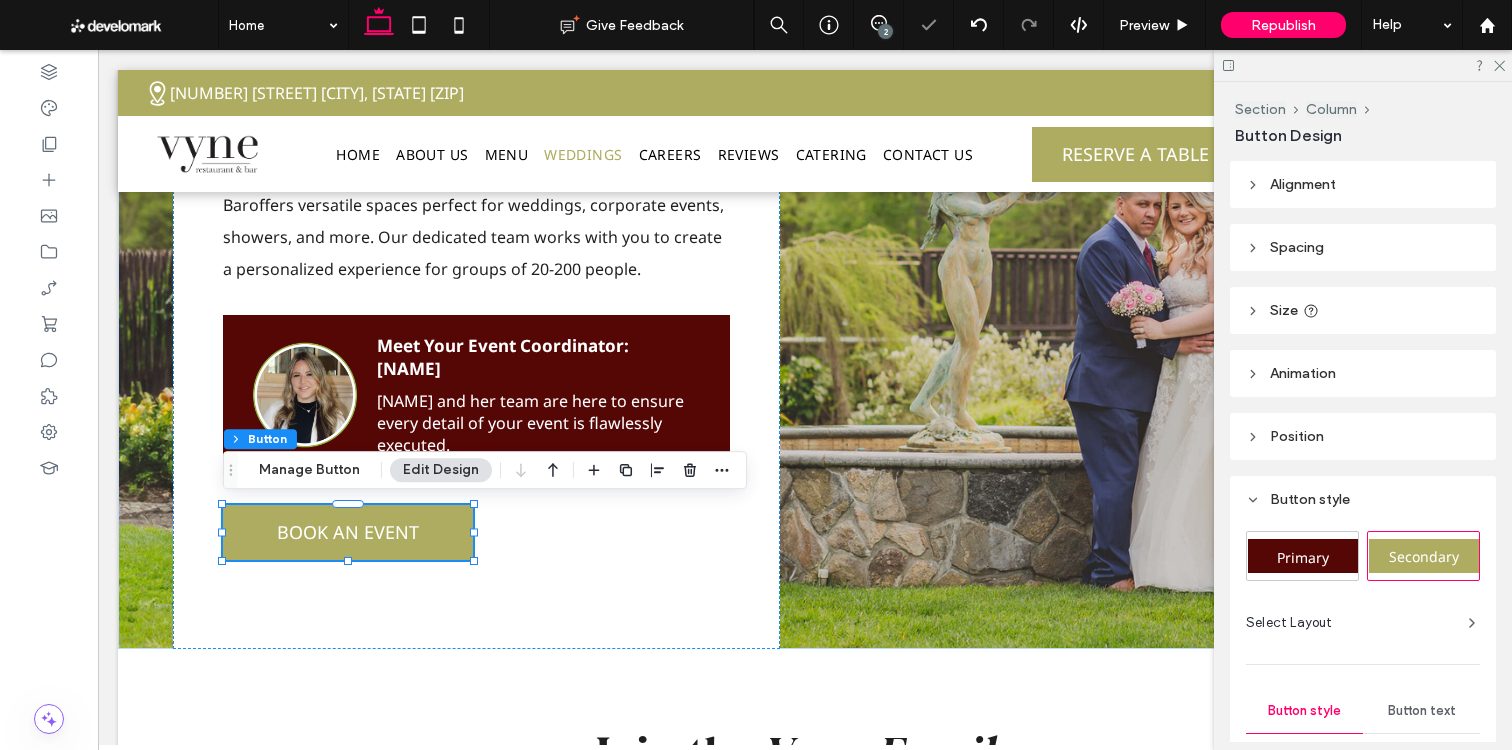 click at bounding box center [1363, 65] 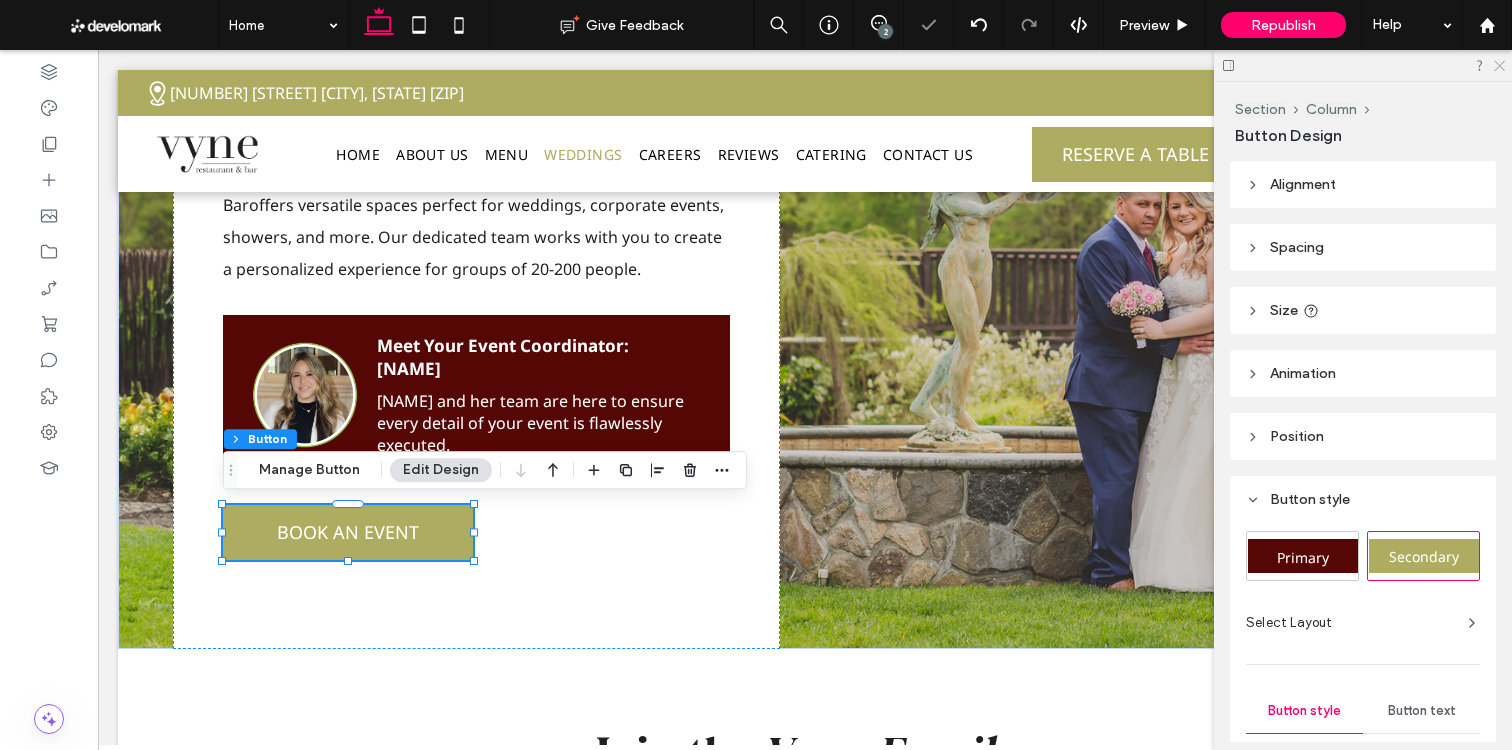 click 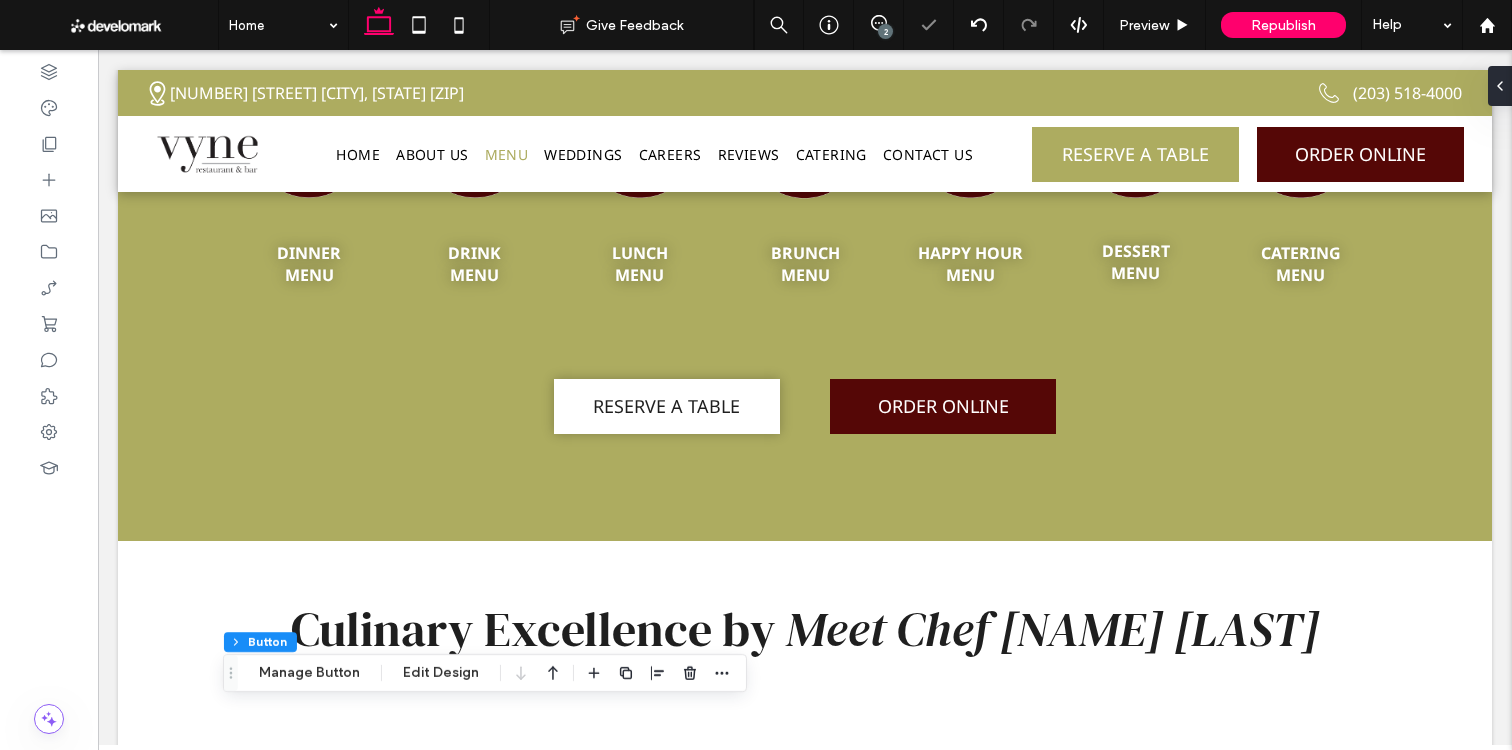 scroll, scrollTop: 1720, scrollLeft: 0, axis: vertical 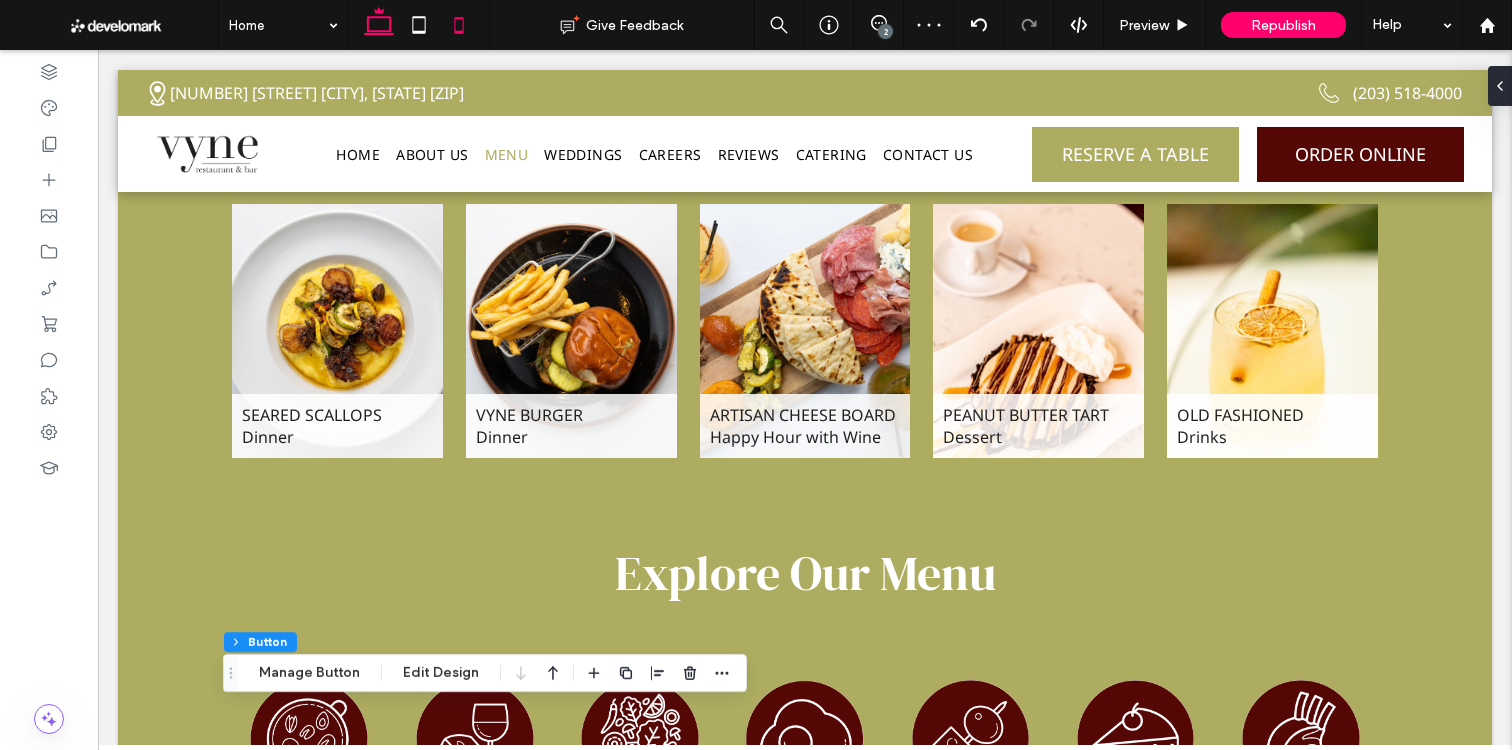 click 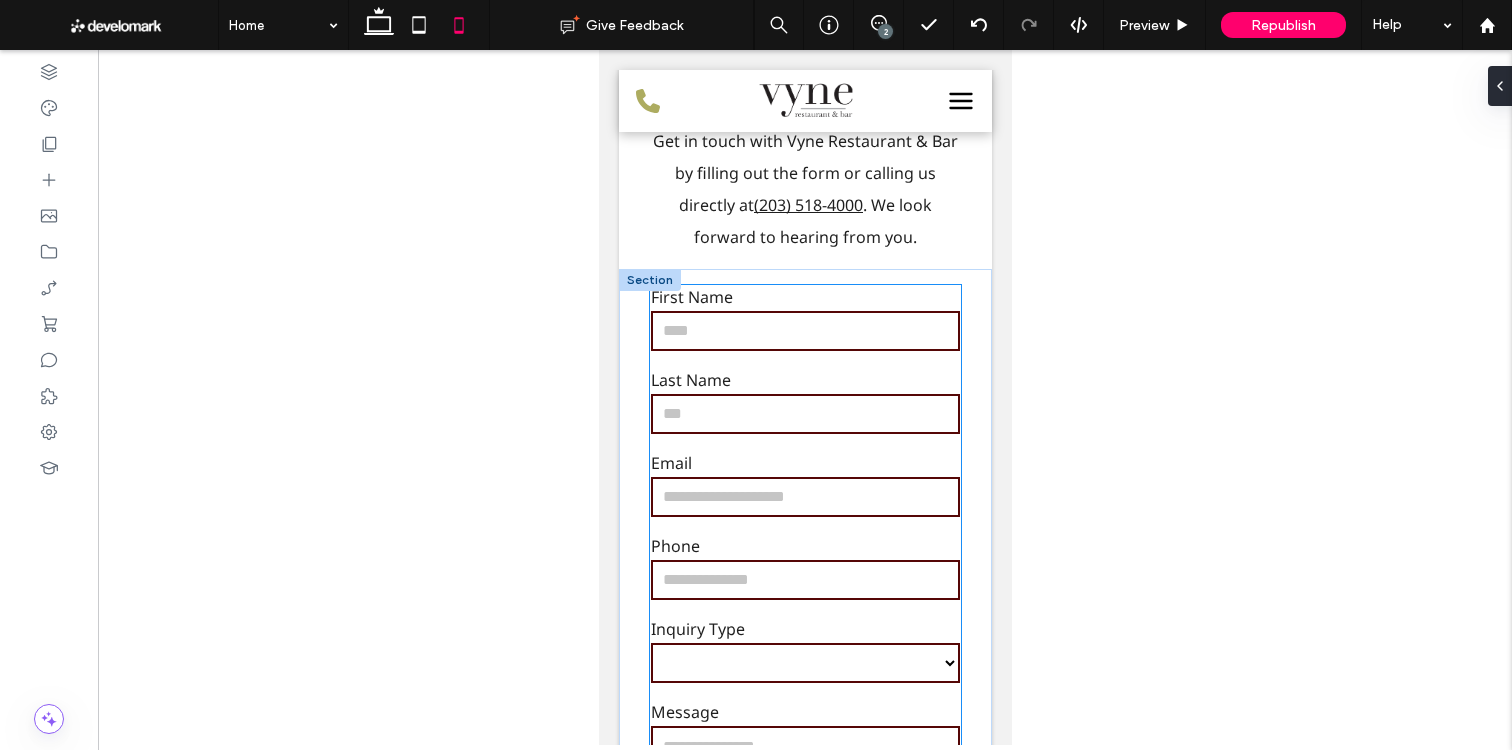 scroll, scrollTop: 9344, scrollLeft: 0, axis: vertical 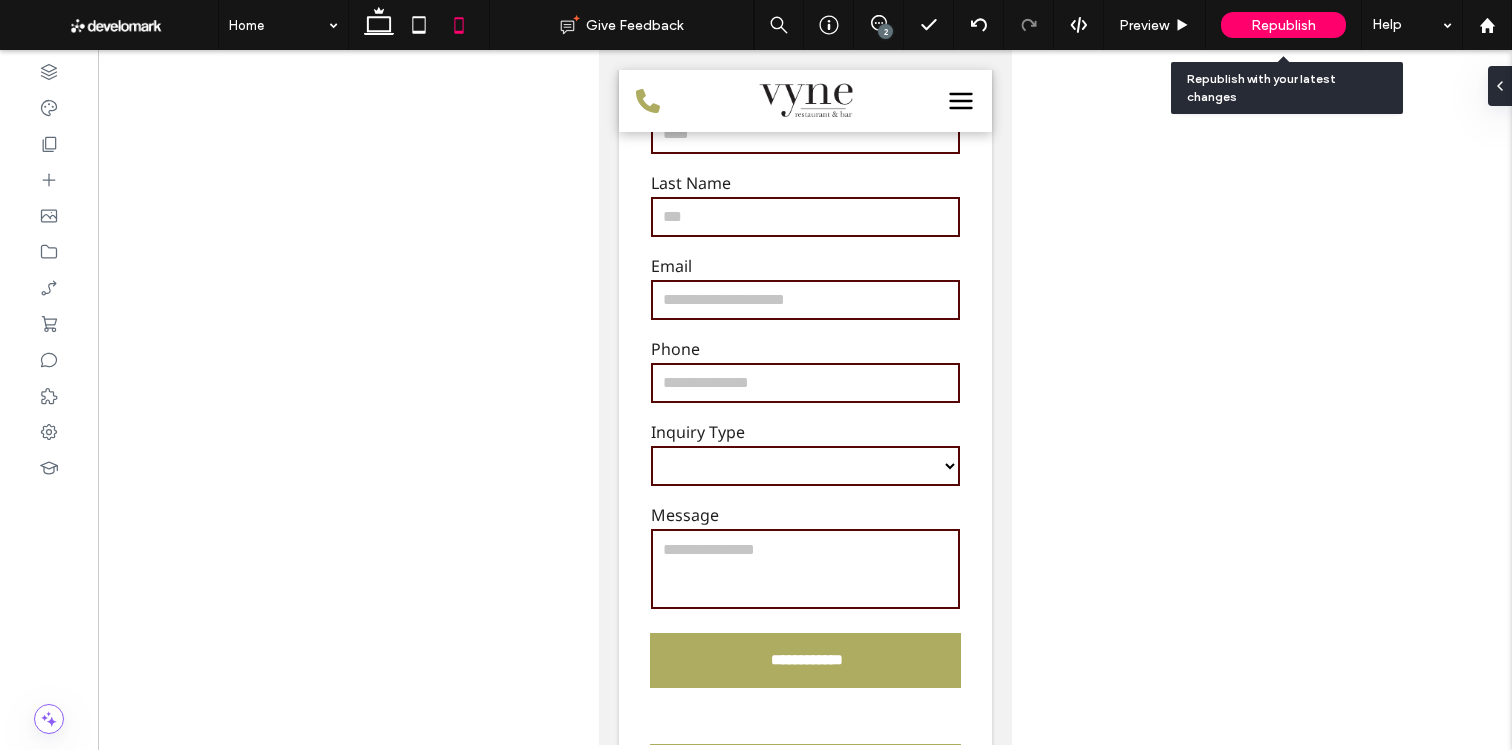 click on "Republish" at bounding box center (1283, 25) 